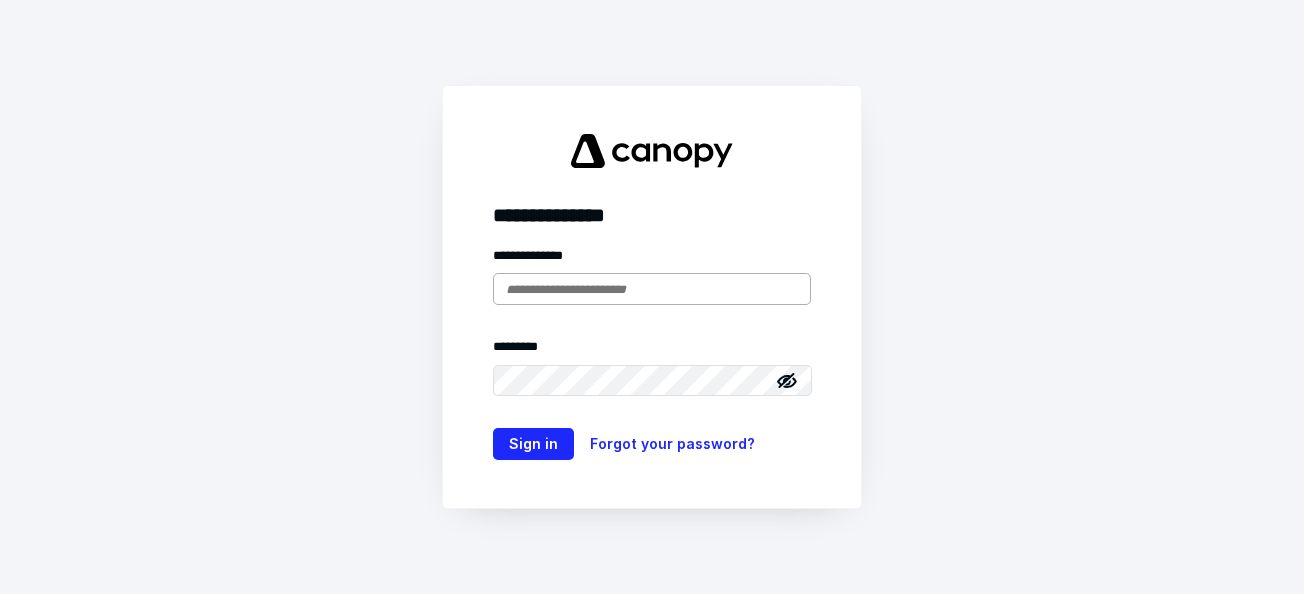 scroll, scrollTop: 0, scrollLeft: 0, axis: both 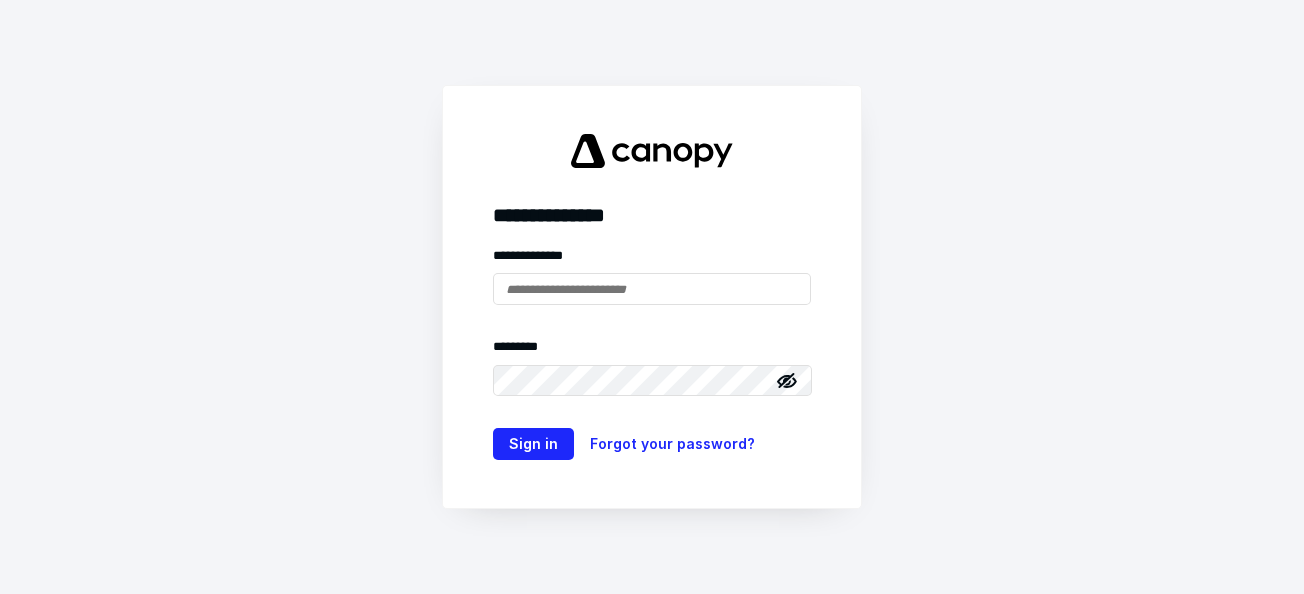 type on "**********" 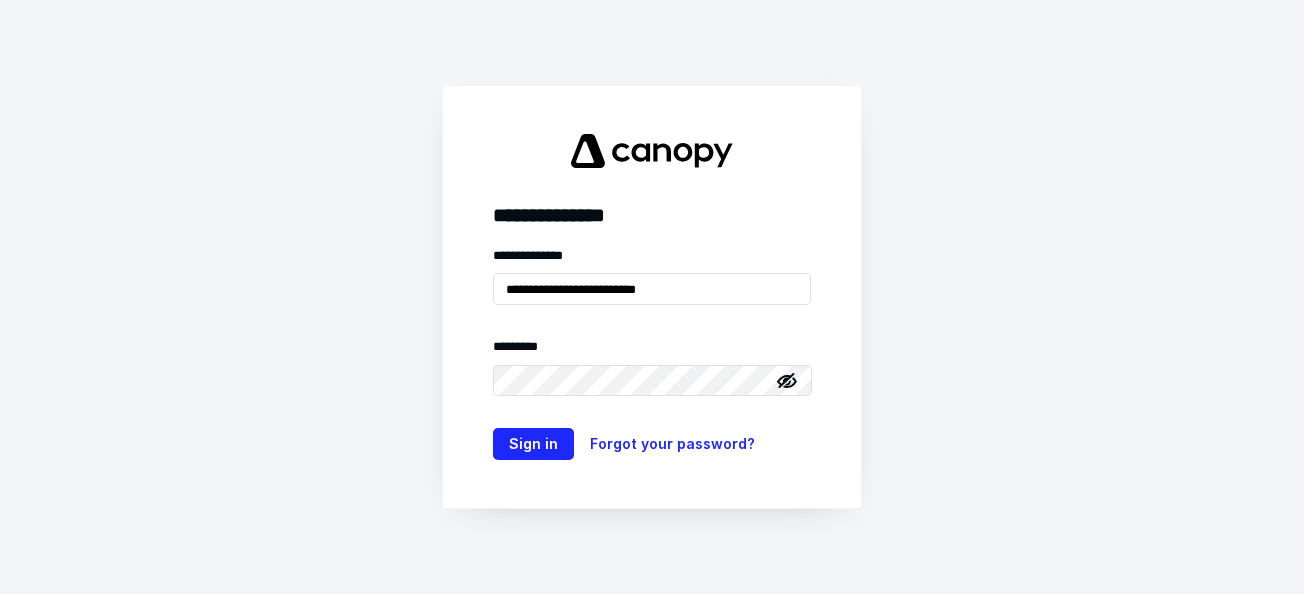 click on "**********" at bounding box center (652, 297) 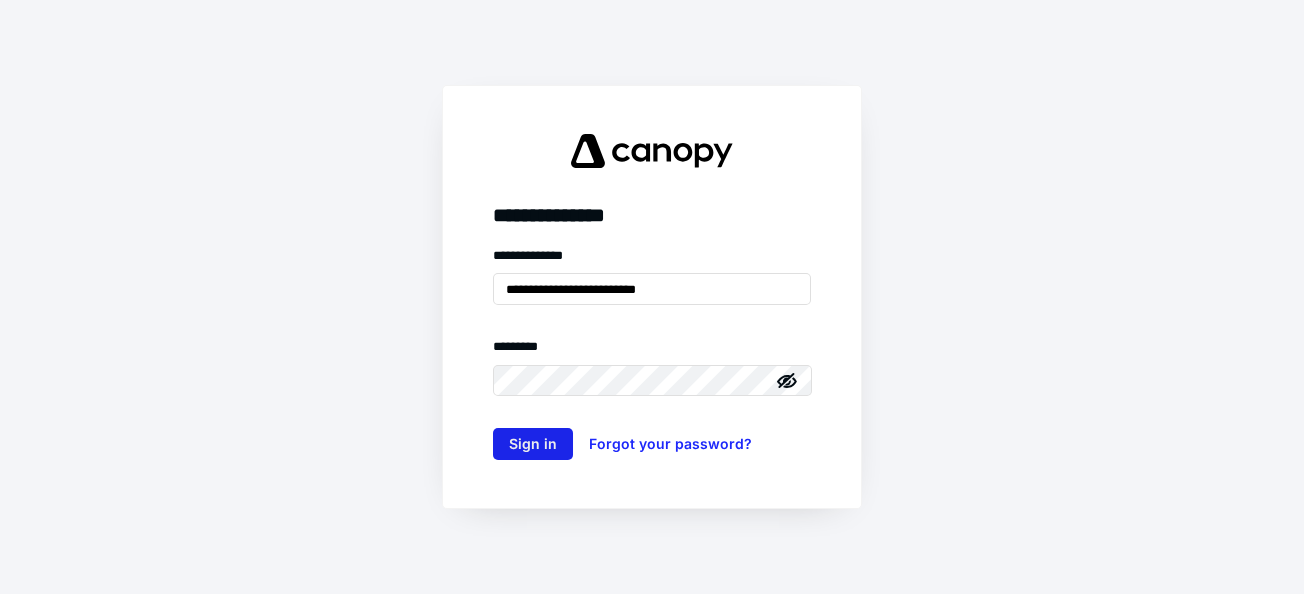click on "Sign in" at bounding box center [533, 444] 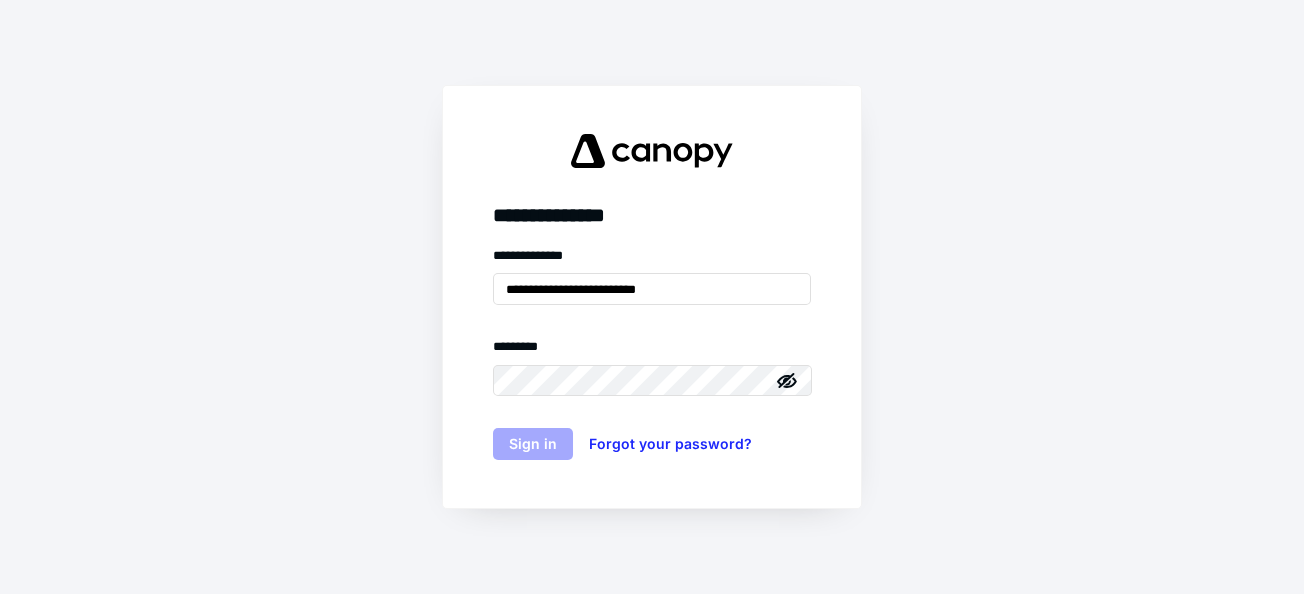 scroll, scrollTop: 0, scrollLeft: 0, axis: both 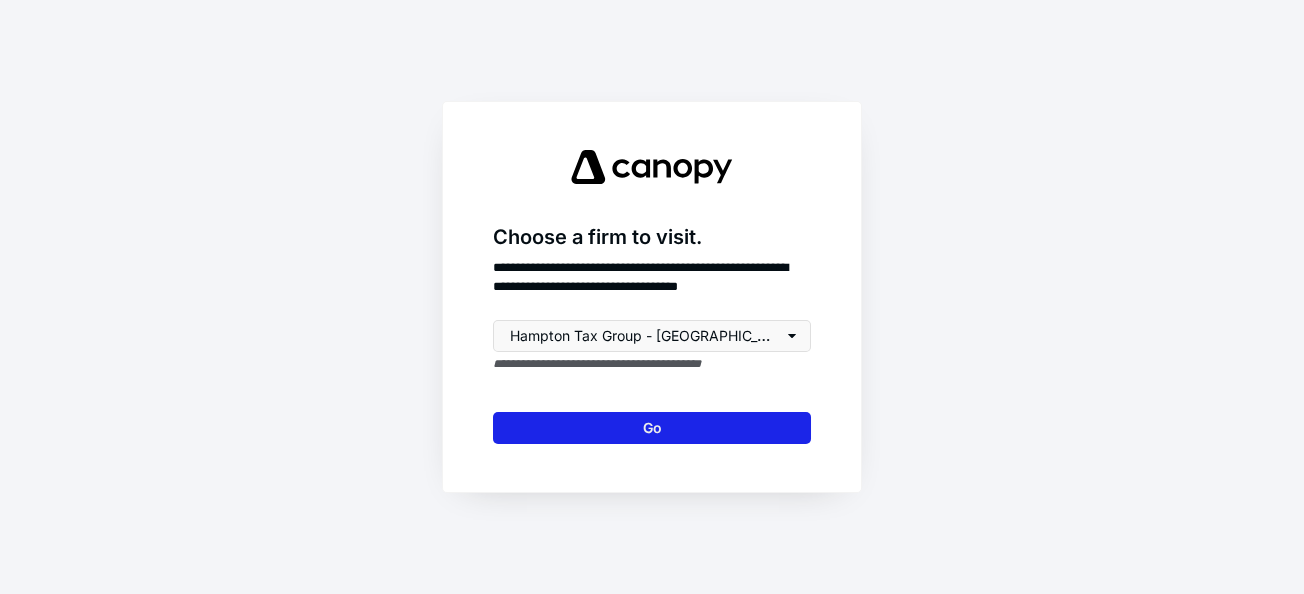 click on "Go" at bounding box center [652, 428] 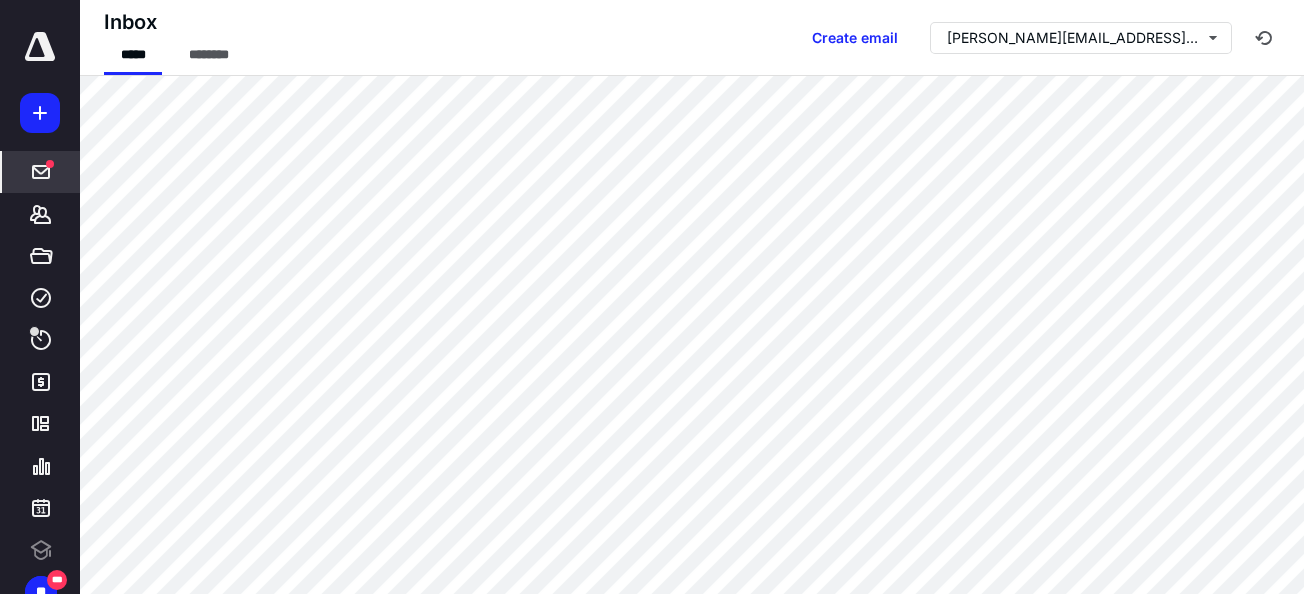 scroll, scrollTop: 0, scrollLeft: 0, axis: both 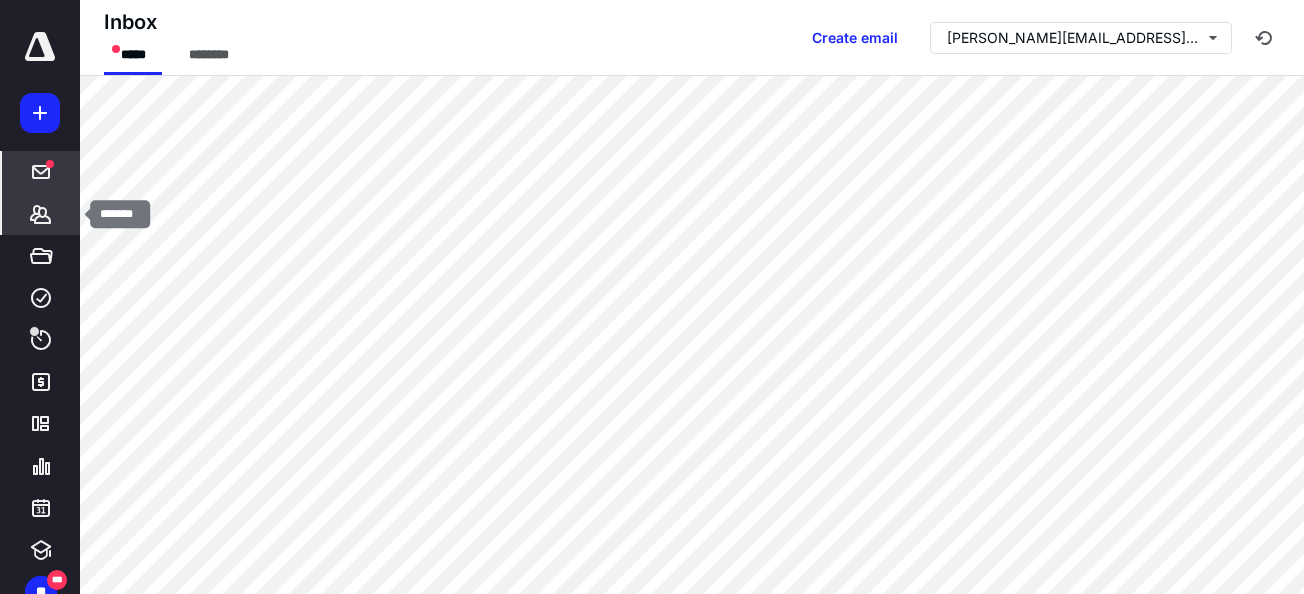 click on "*******" at bounding box center [41, 214] 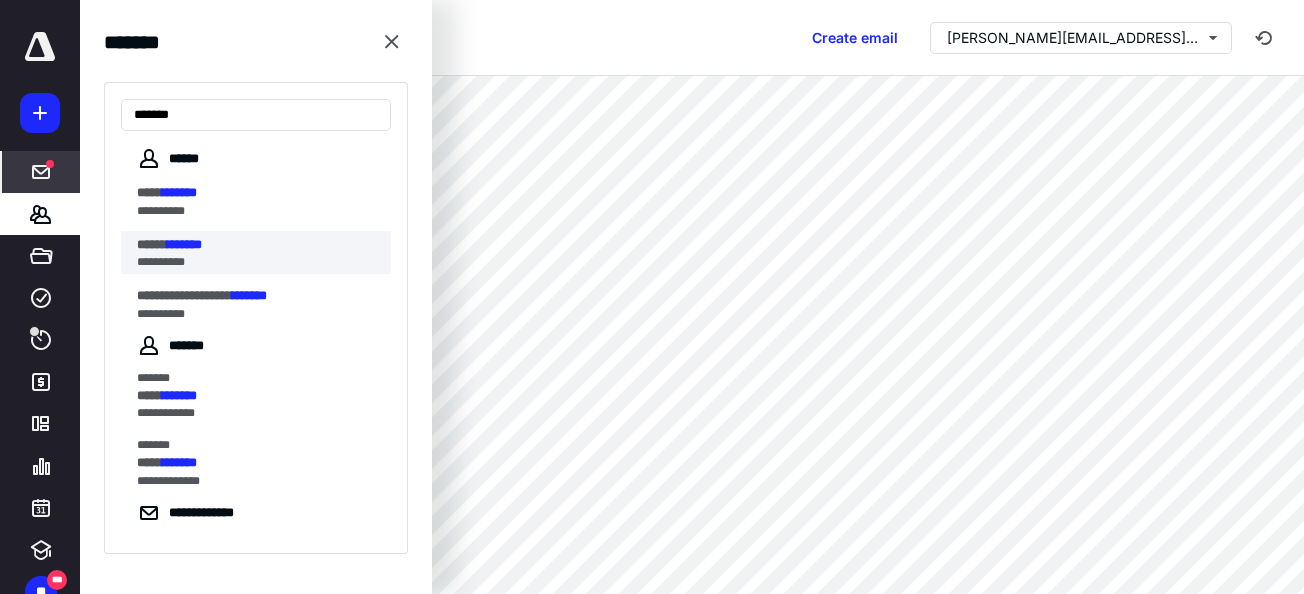 type on "*******" 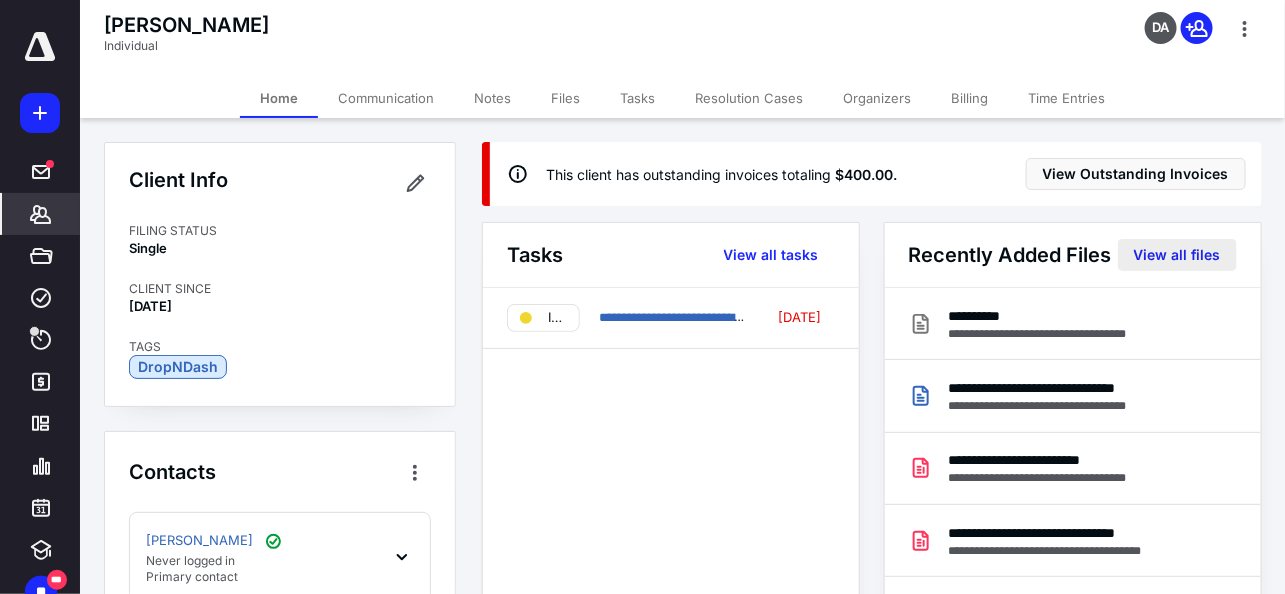click on "View all files" at bounding box center [1177, 255] 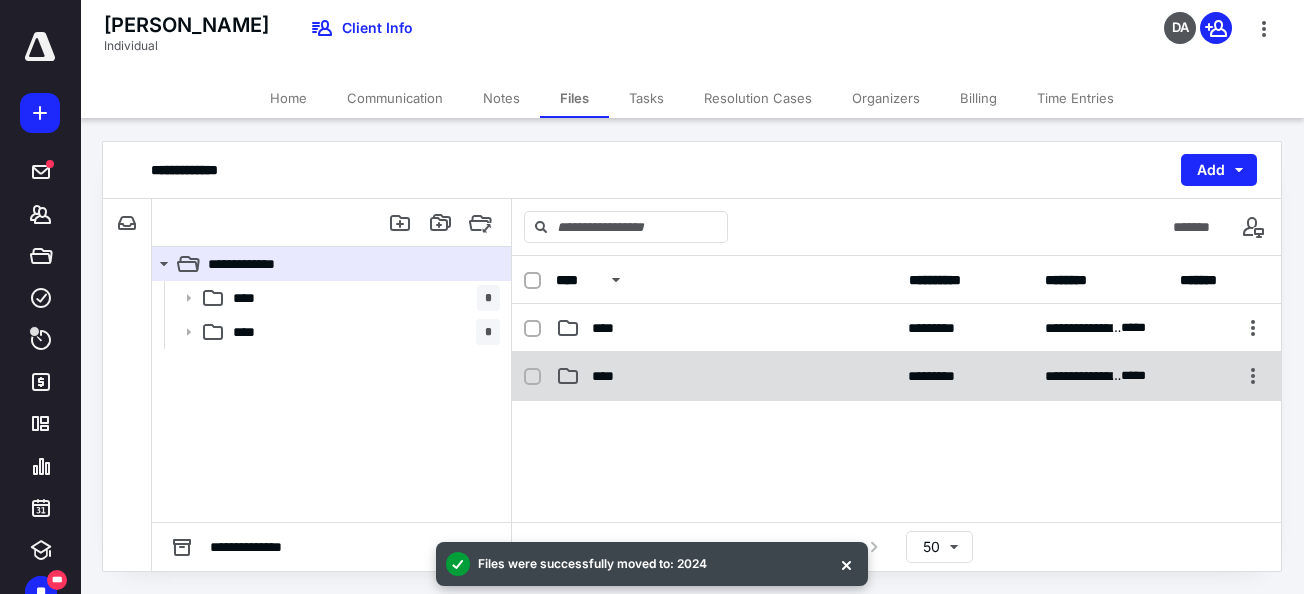 click on "****" at bounding box center [609, 376] 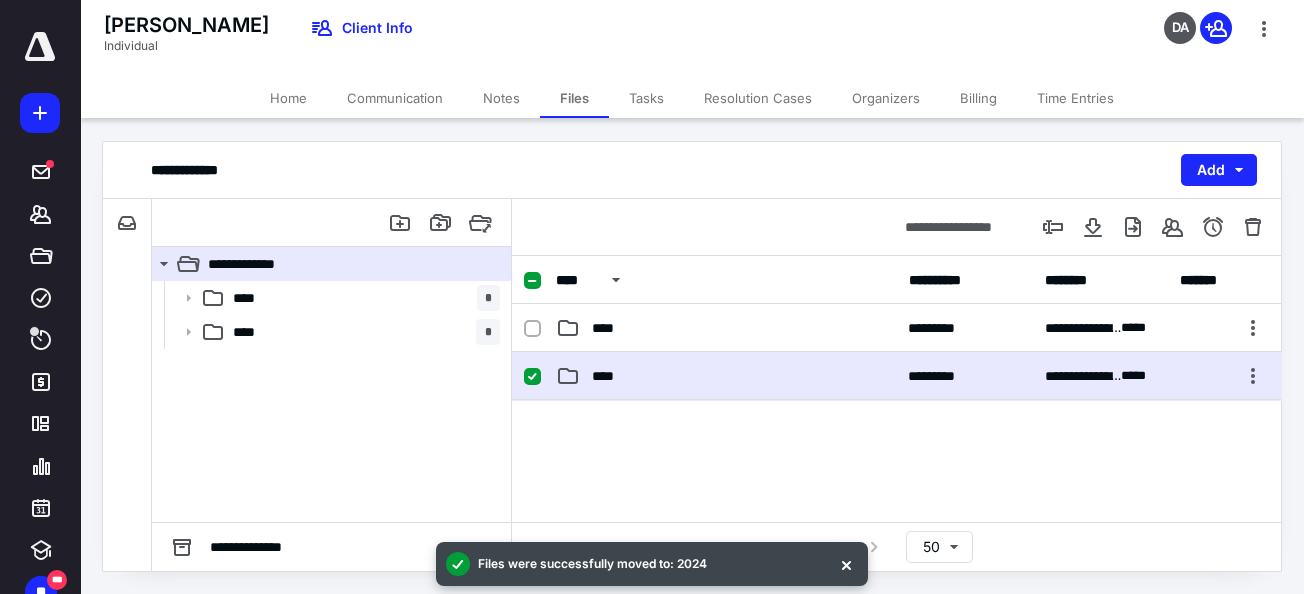 click on "****" at bounding box center (609, 376) 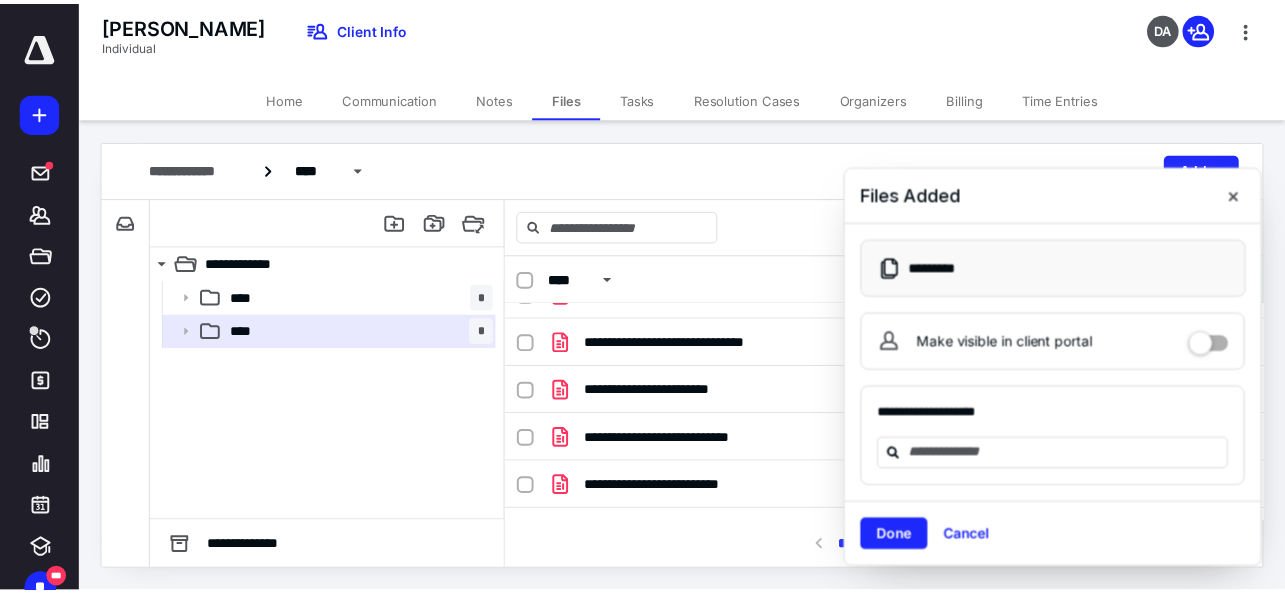 scroll, scrollTop: 80, scrollLeft: 0, axis: vertical 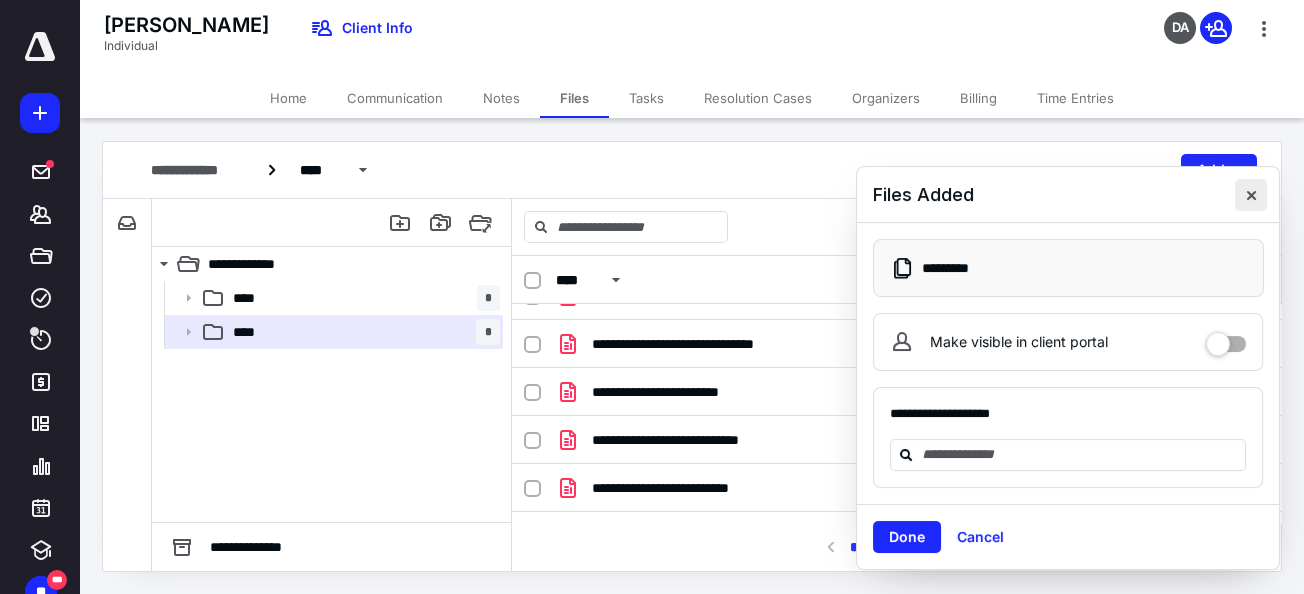click at bounding box center (1251, 195) 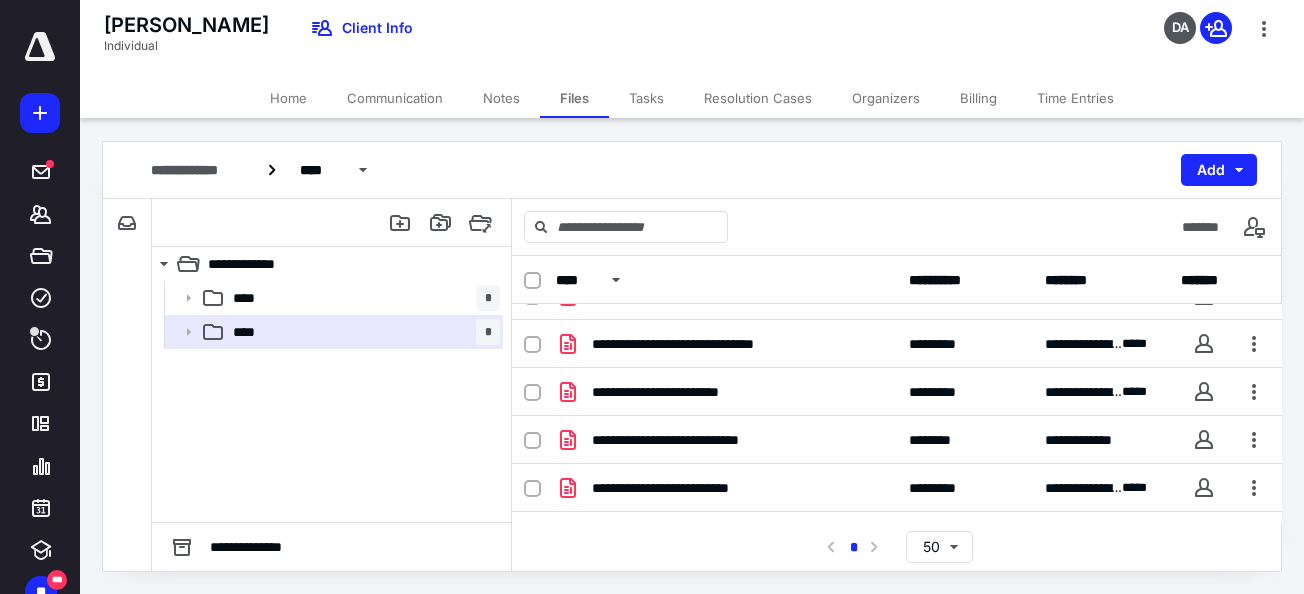 click on "Home" at bounding box center (288, 98) 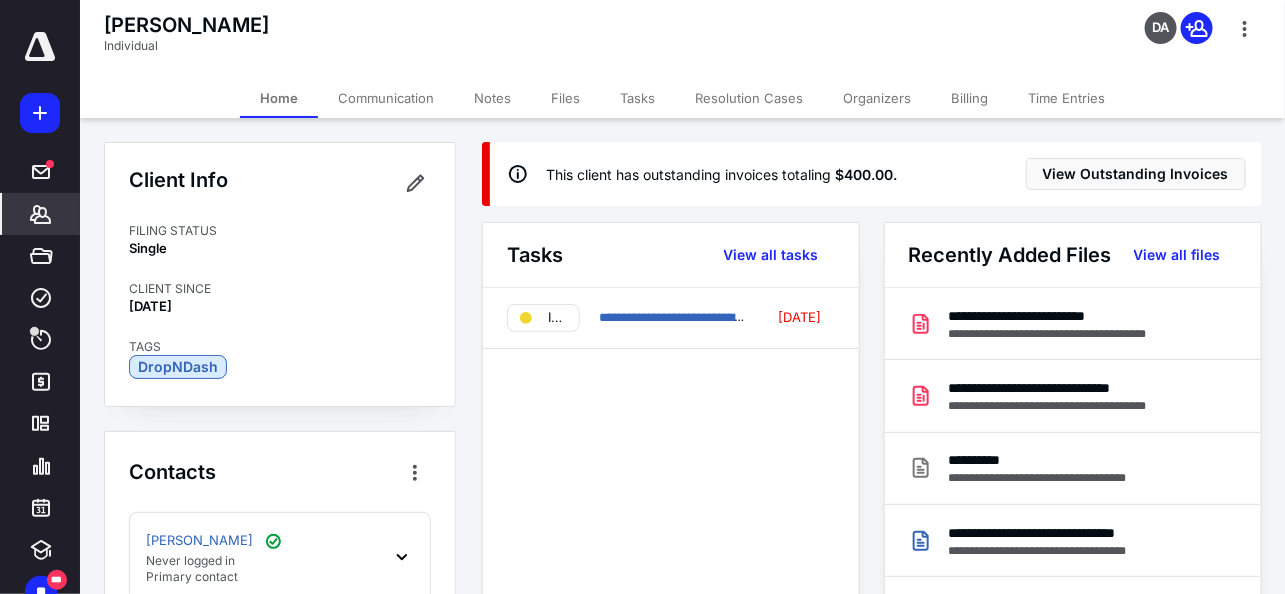 click on "Communication" at bounding box center [386, 98] 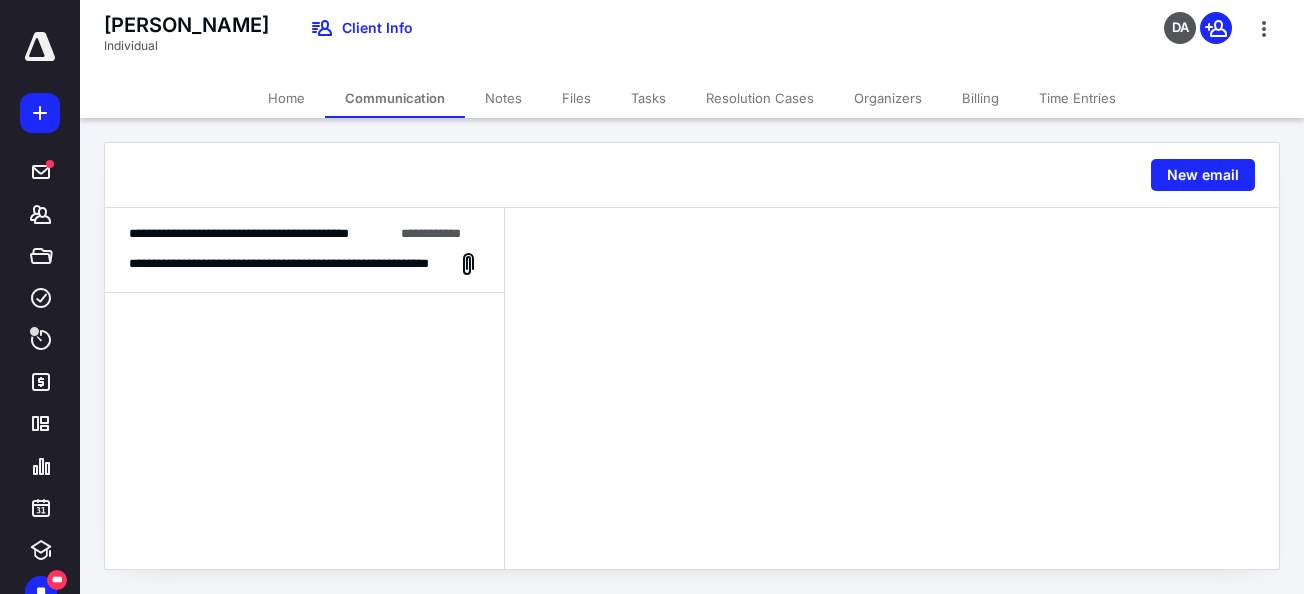 click on "Home" at bounding box center [286, 98] 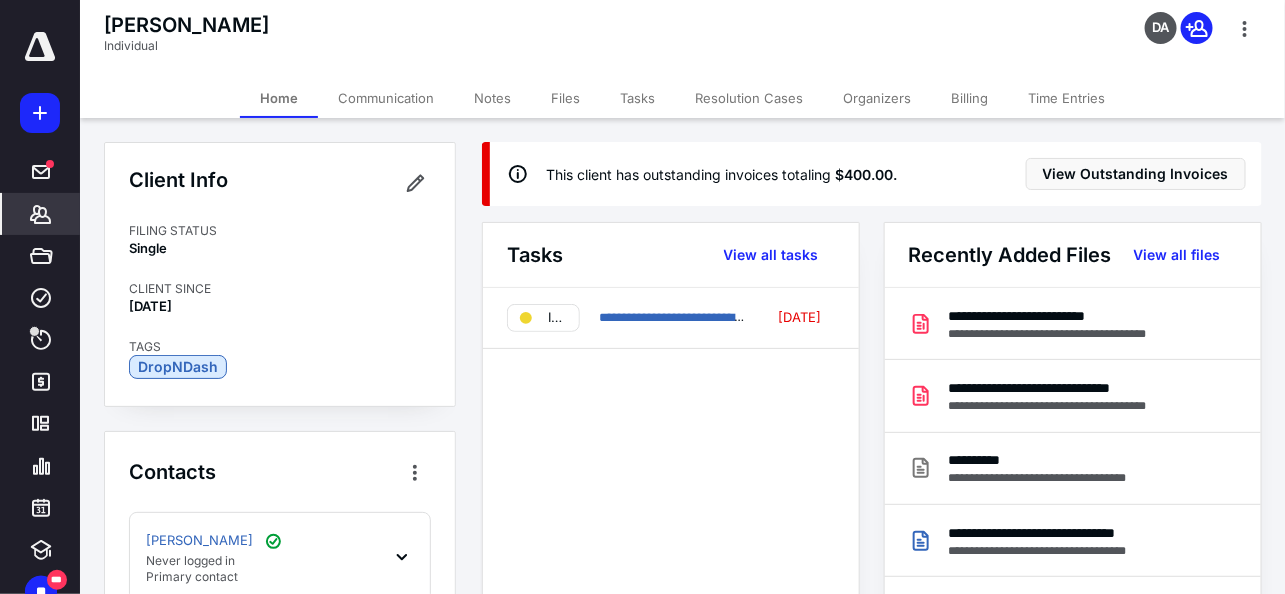 click on "Communication" at bounding box center (386, 98) 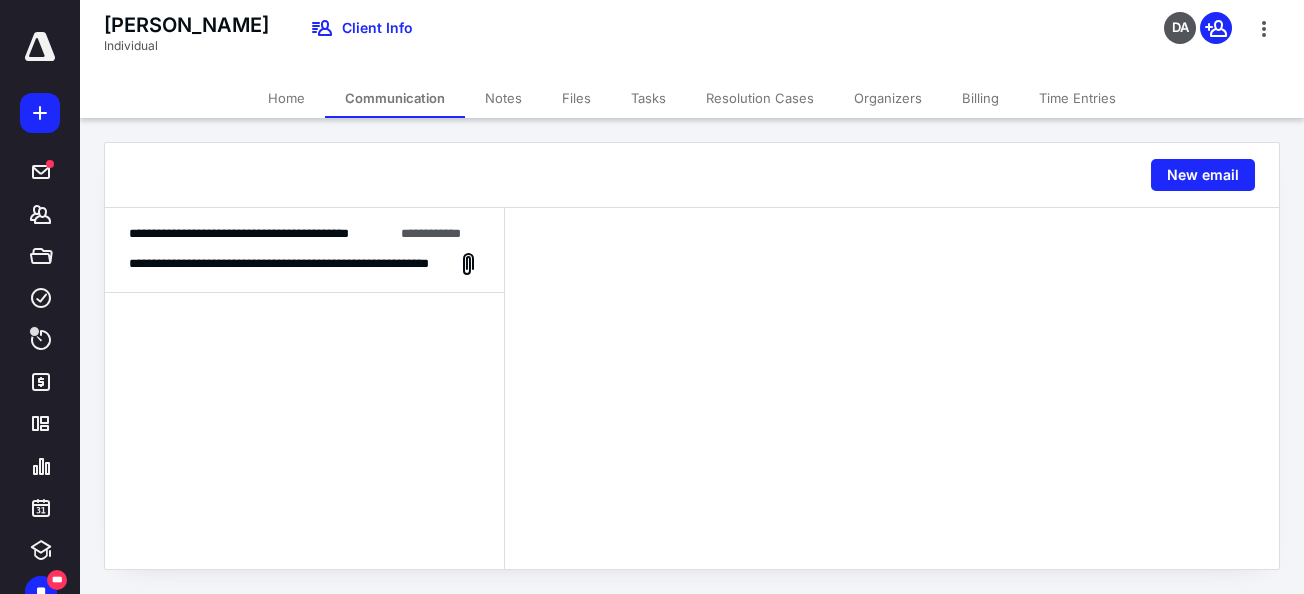 click on "Home" at bounding box center (286, 98) 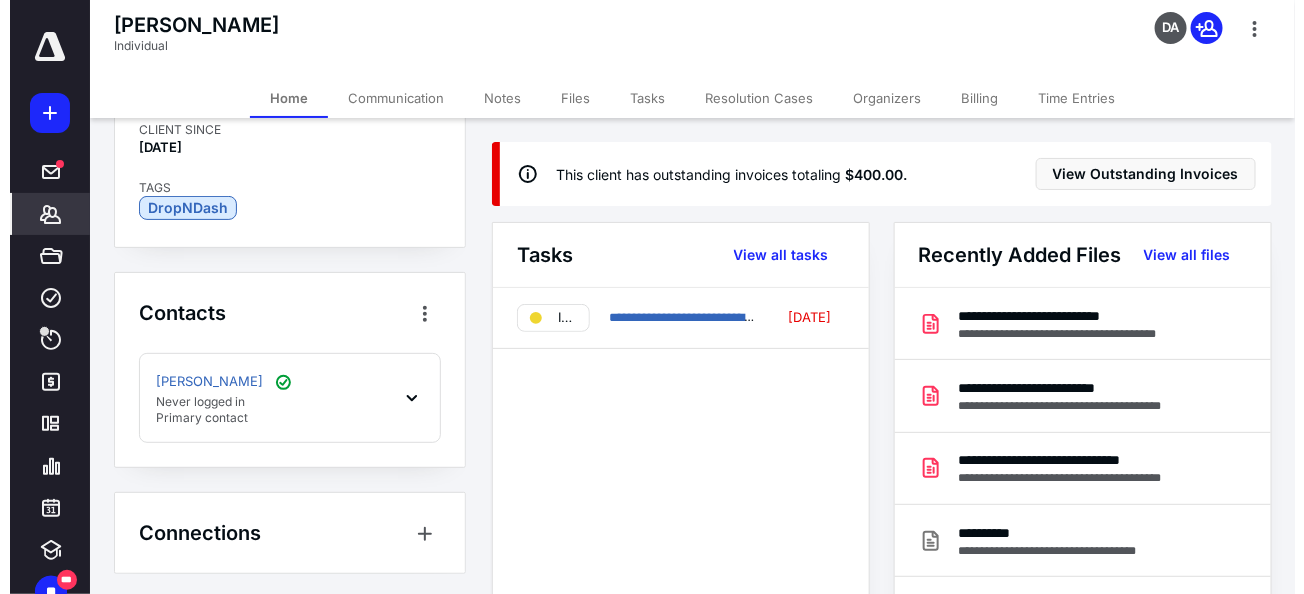 scroll, scrollTop: 160, scrollLeft: 0, axis: vertical 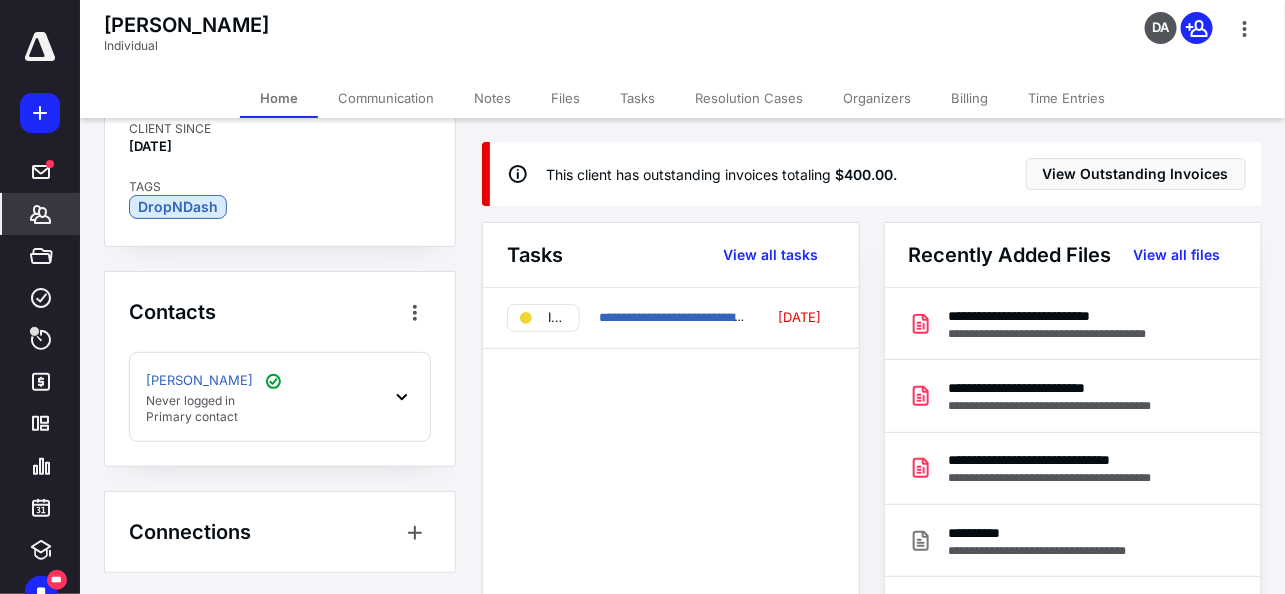 click on "[PERSON_NAME] Never logged in Primary contact" at bounding box center [280, 397] 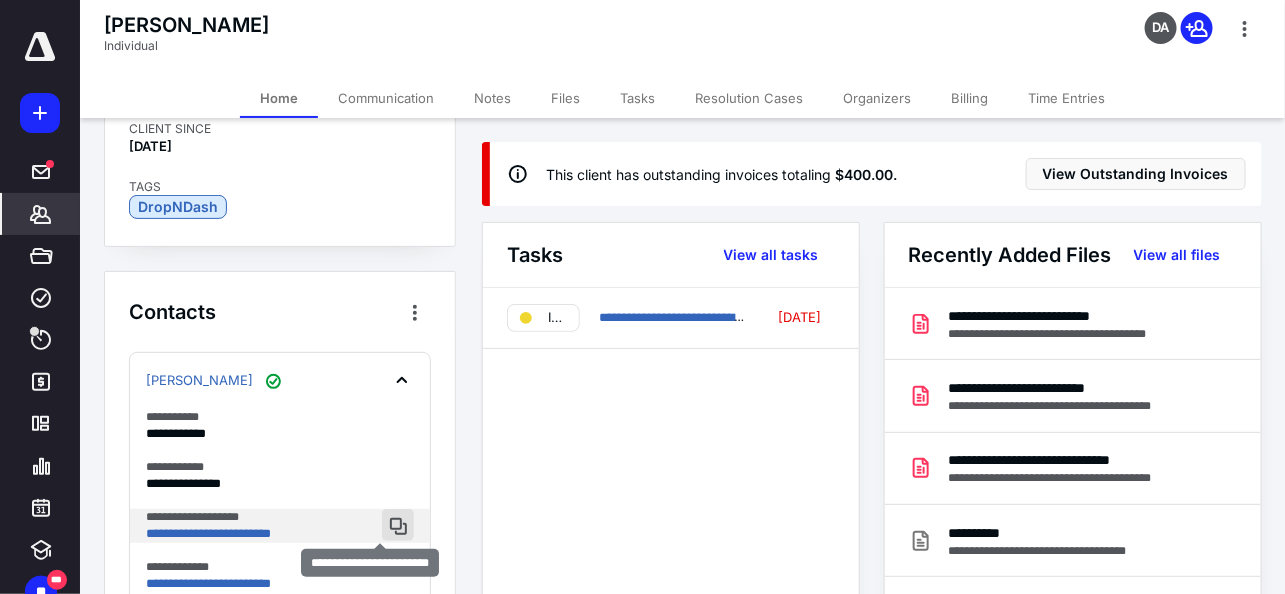 click at bounding box center [398, 525] 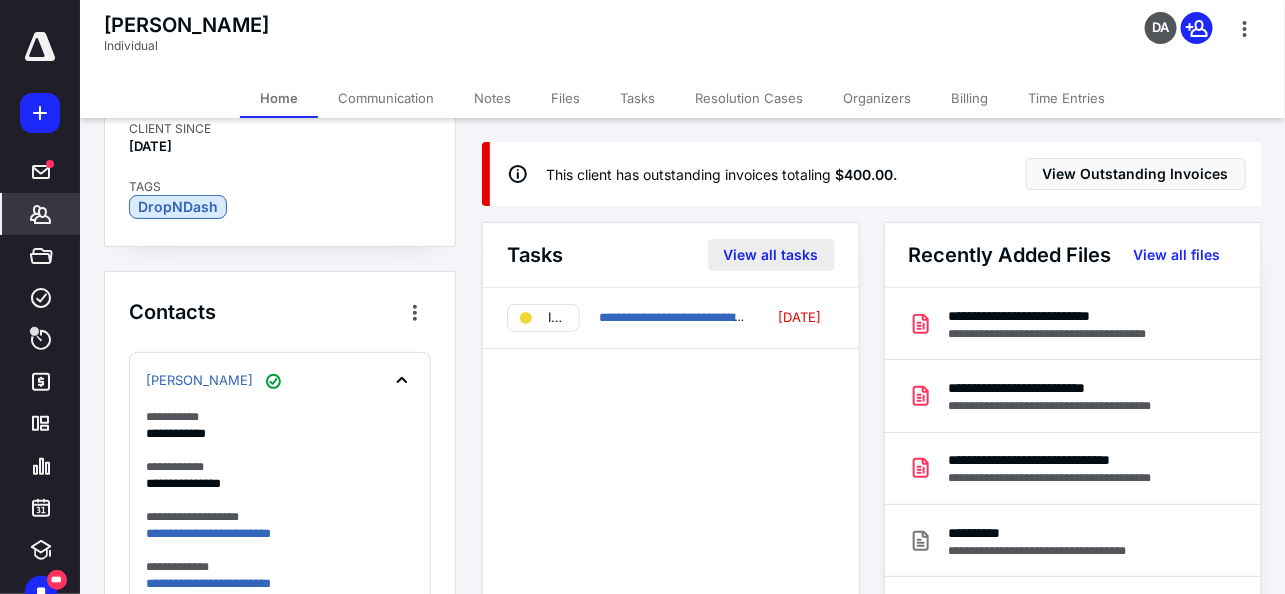 click on "View all tasks" at bounding box center [771, 255] 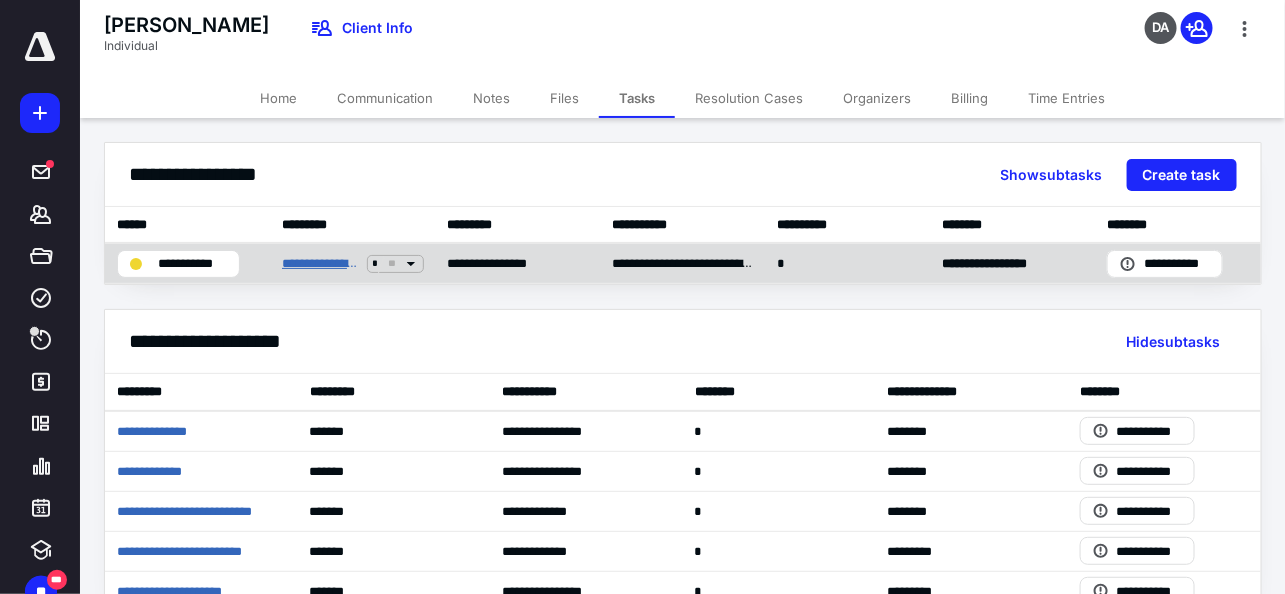 click on "**********" at bounding box center (320, 263) 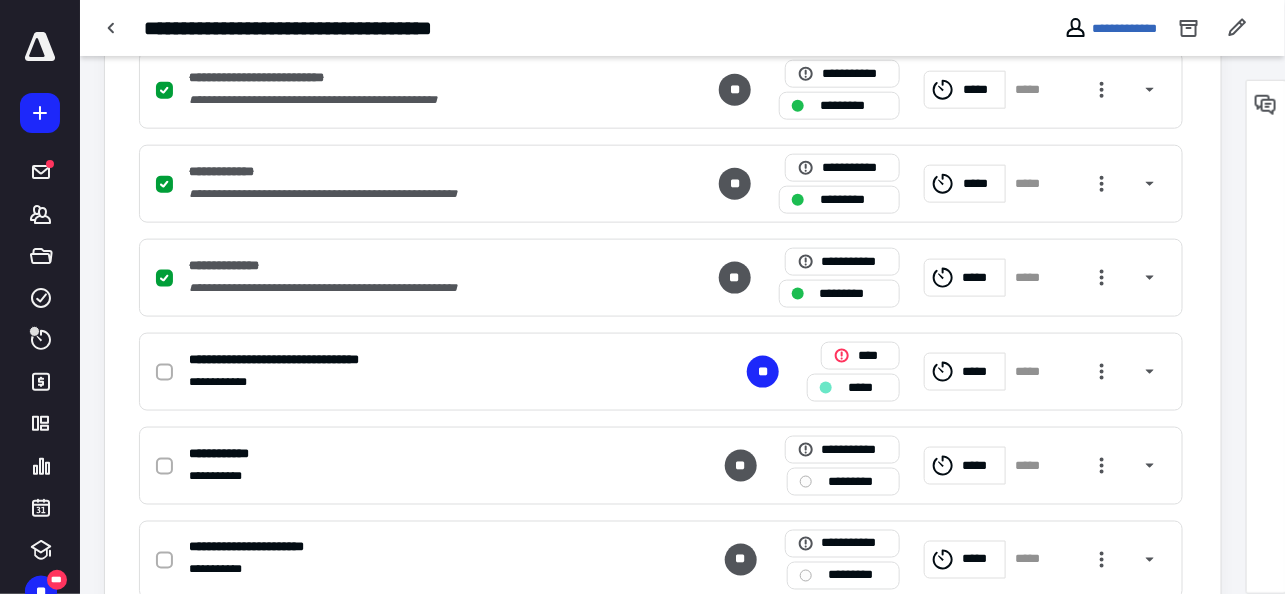 scroll, scrollTop: 750, scrollLeft: 0, axis: vertical 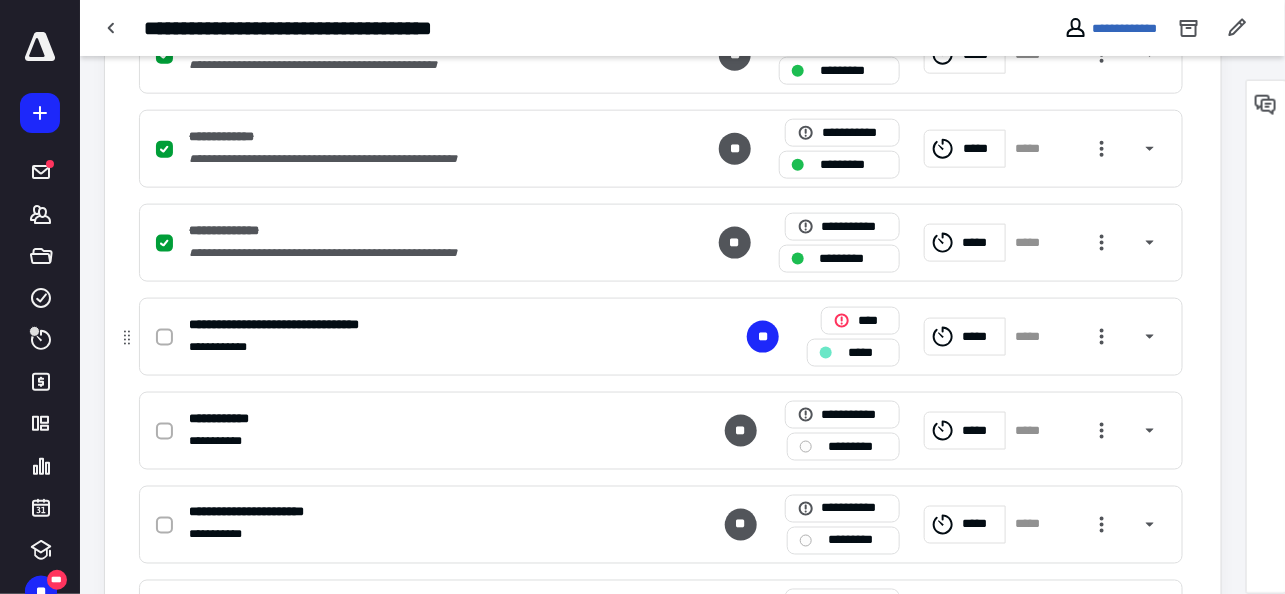 click at bounding box center [164, 338] 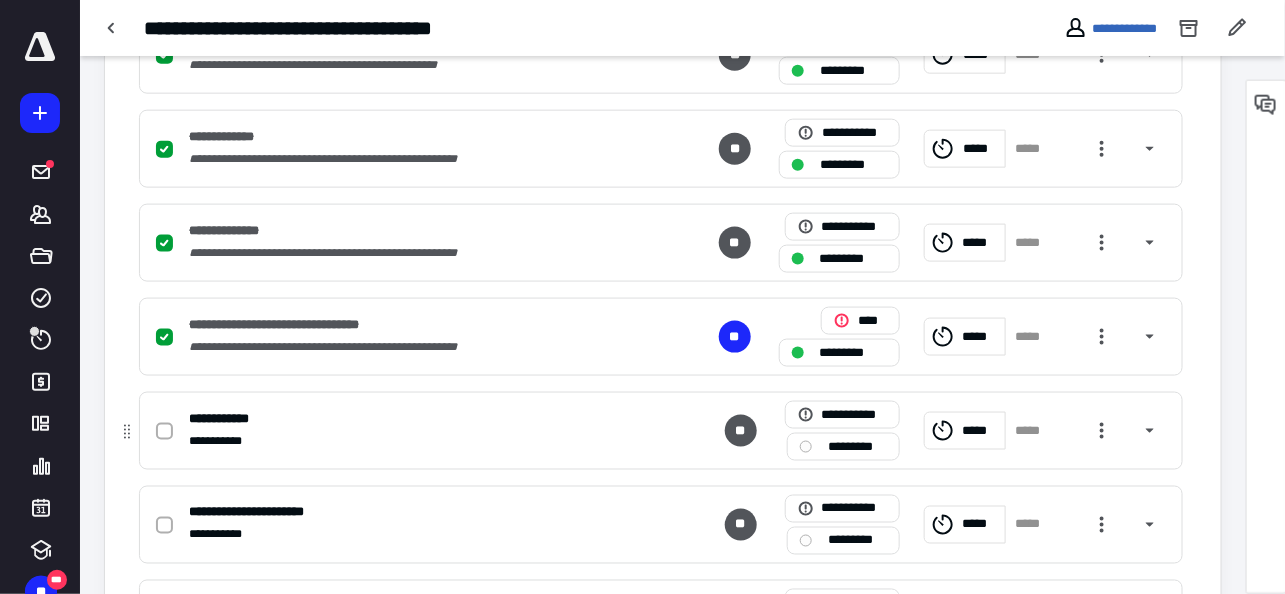 click on "*********" at bounding box center [857, 446] 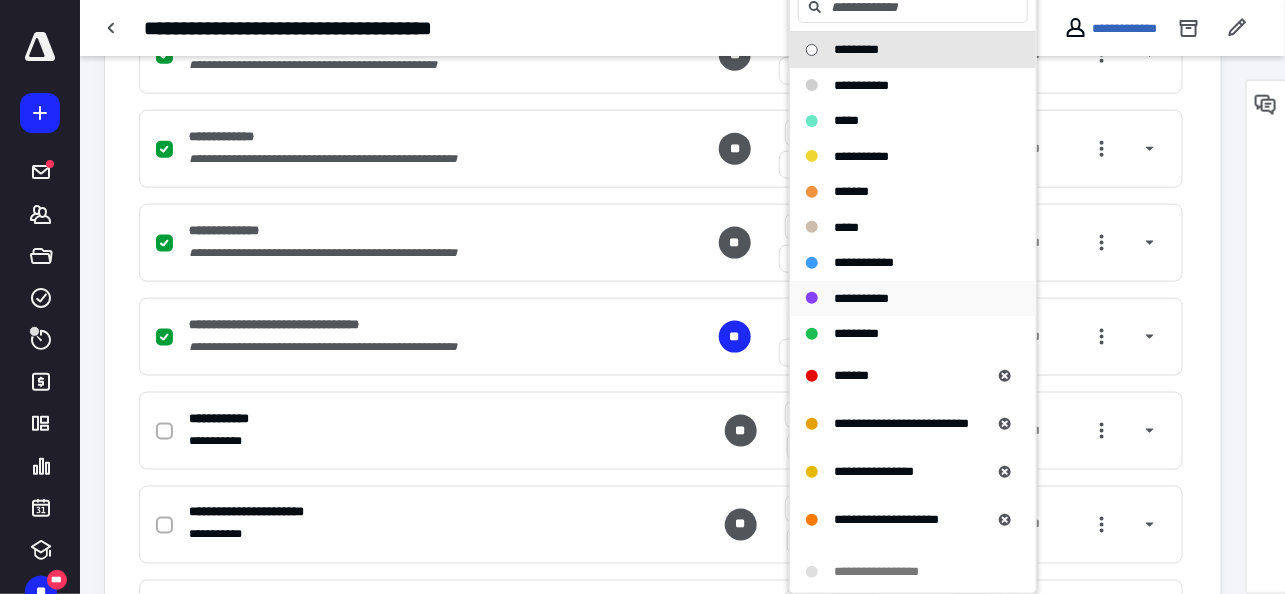 click on "**********" at bounding box center [861, 298] 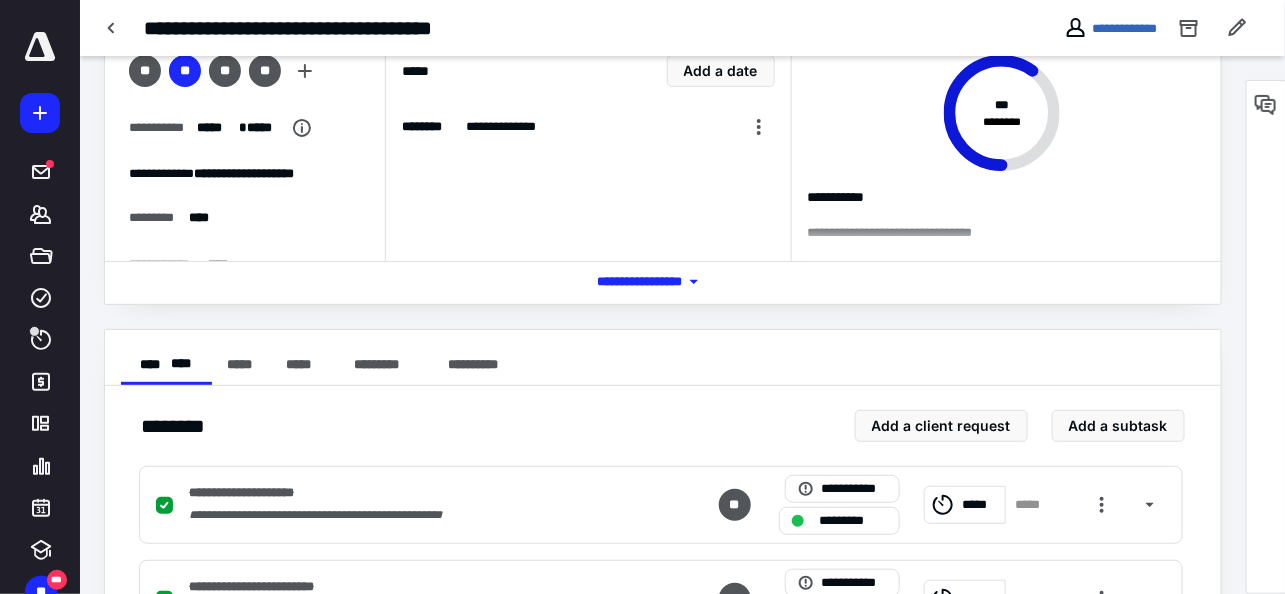 scroll, scrollTop: 0, scrollLeft: 0, axis: both 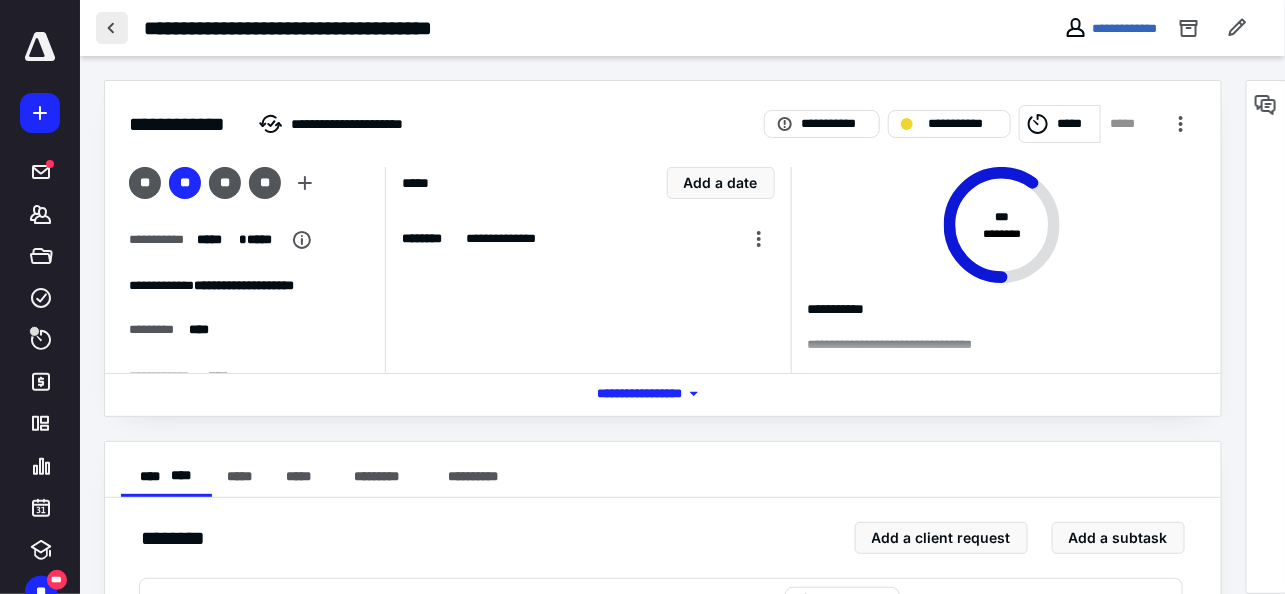 click at bounding box center (112, 28) 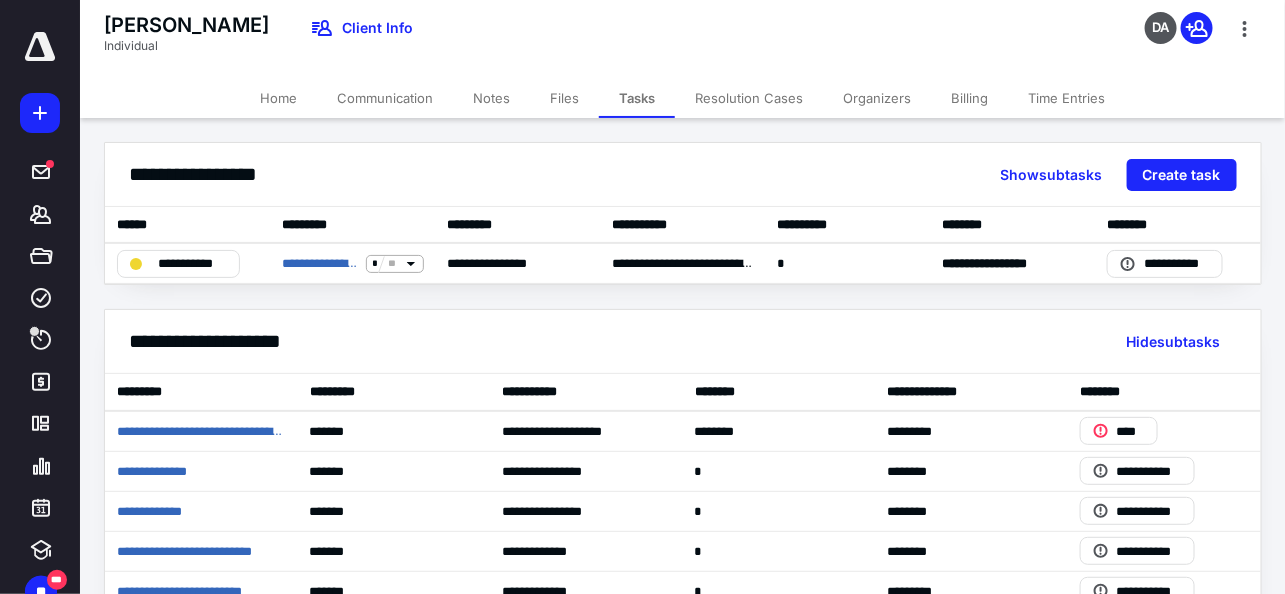 click on "Home" at bounding box center [278, 98] 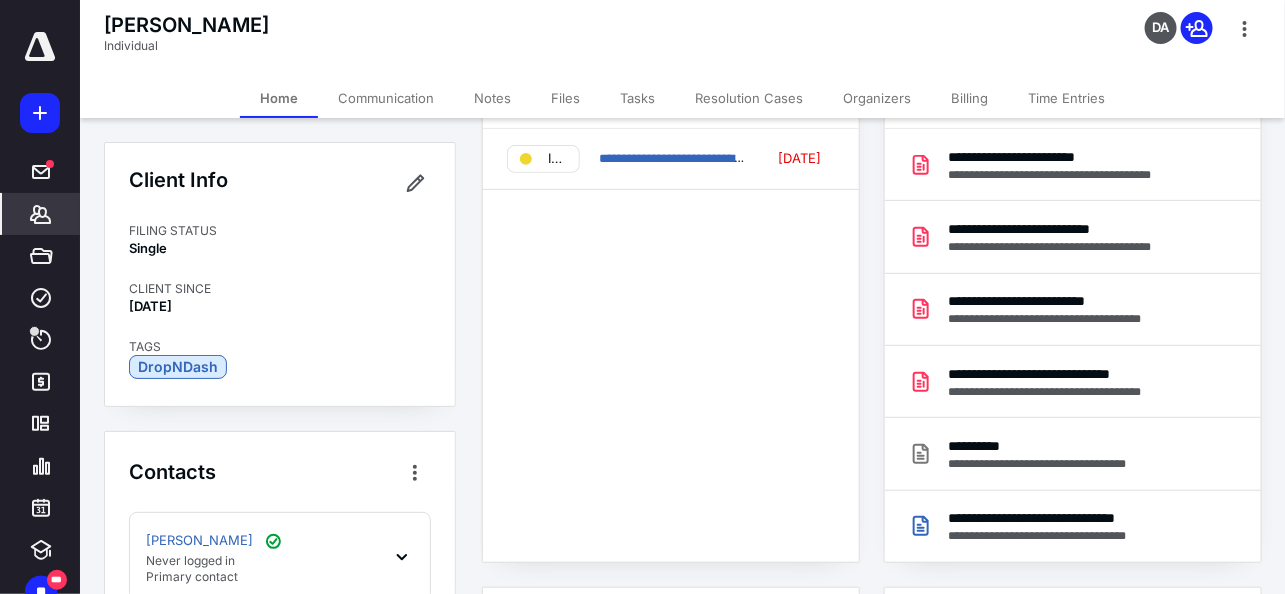scroll, scrollTop: 125, scrollLeft: 0, axis: vertical 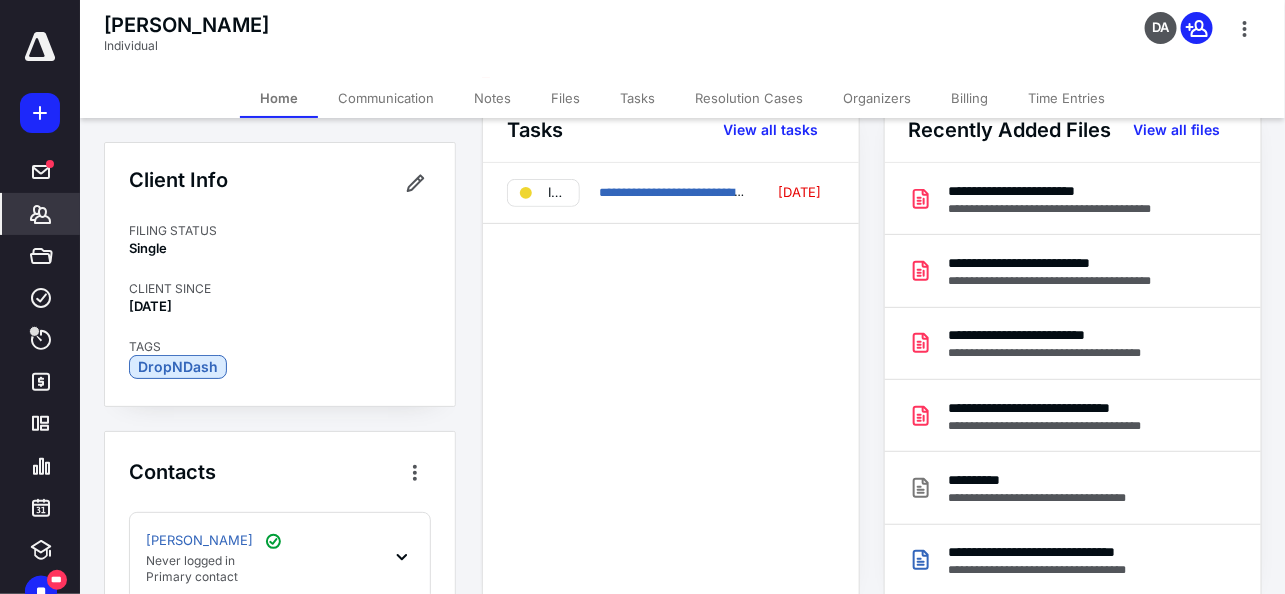 click on "Communication" at bounding box center [386, 98] 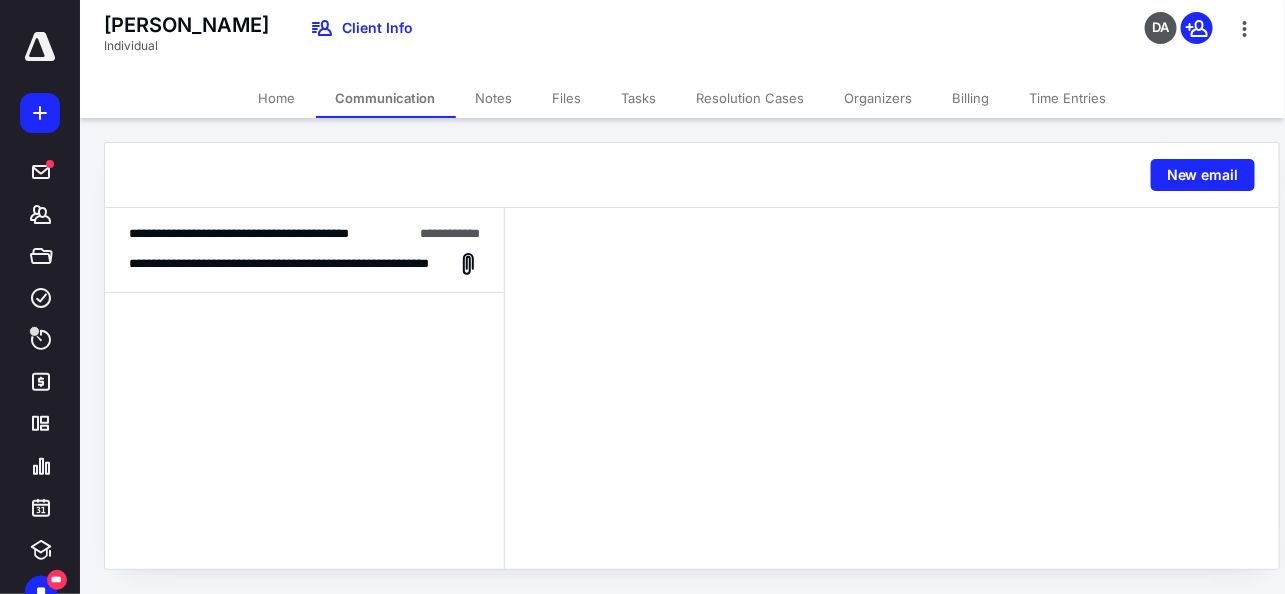 scroll, scrollTop: 0, scrollLeft: 0, axis: both 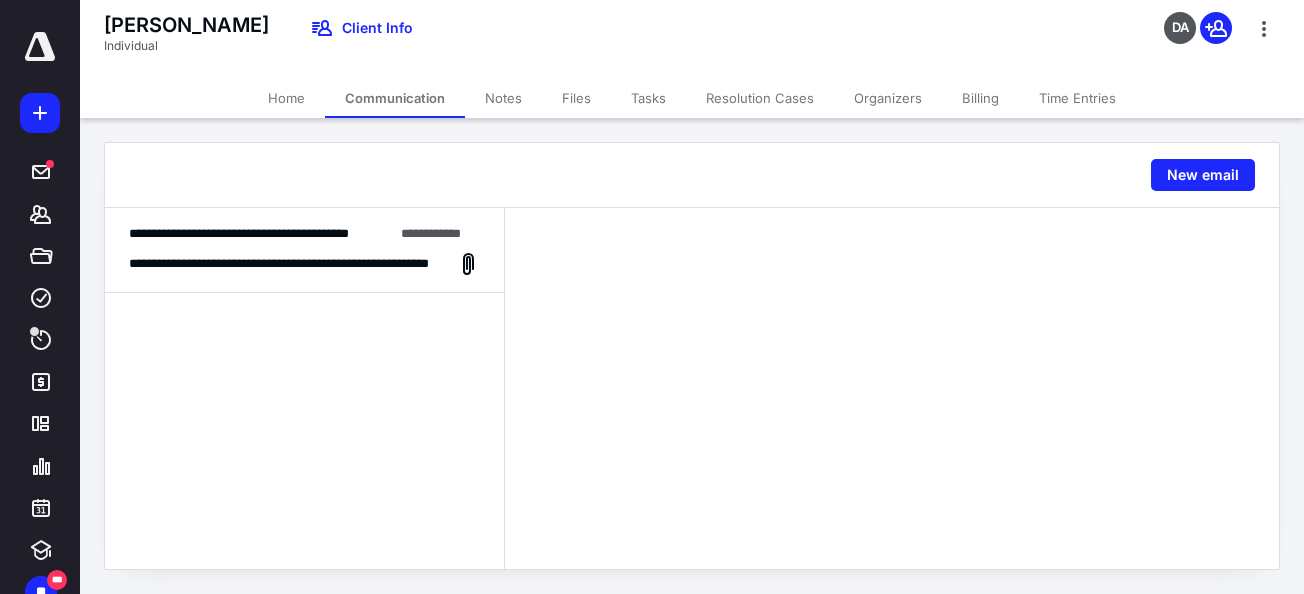 click on "Home" at bounding box center [286, 98] 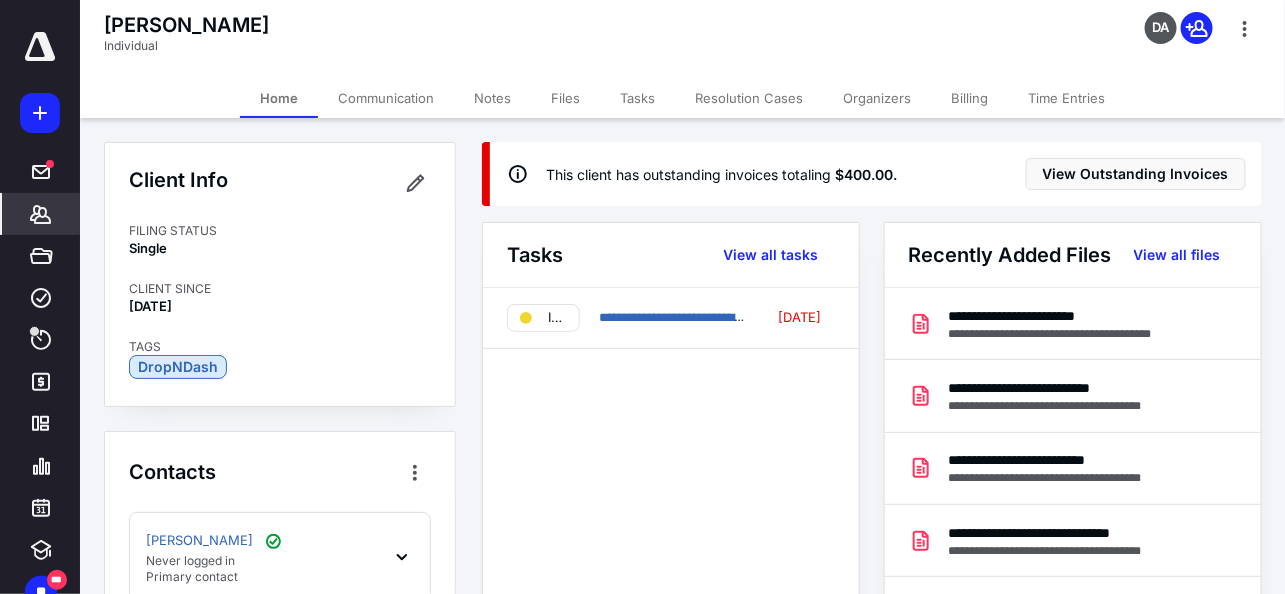 click on "Communication" at bounding box center (386, 98) 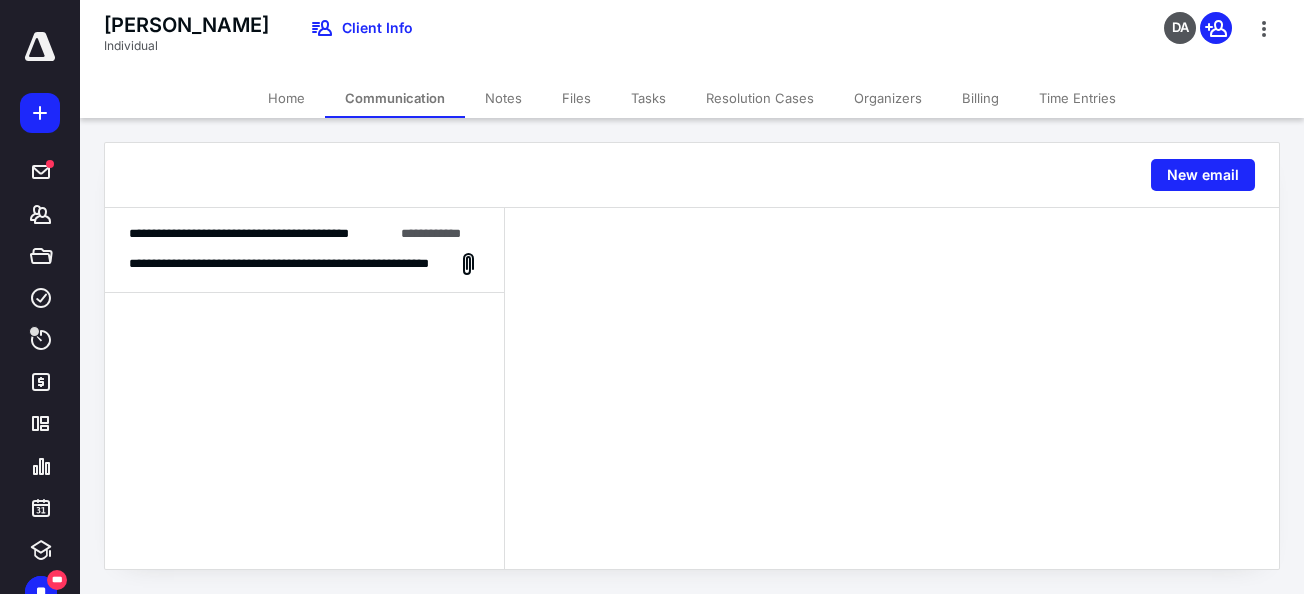click on "Home" at bounding box center [286, 98] 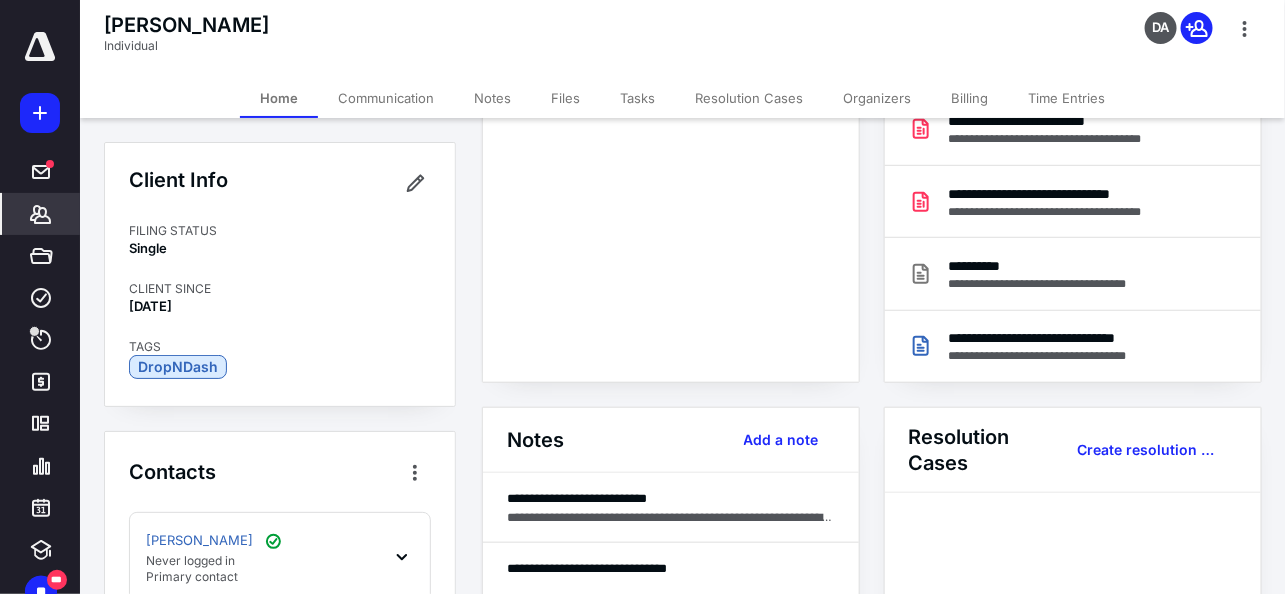 scroll, scrollTop: 375, scrollLeft: 0, axis: vertical 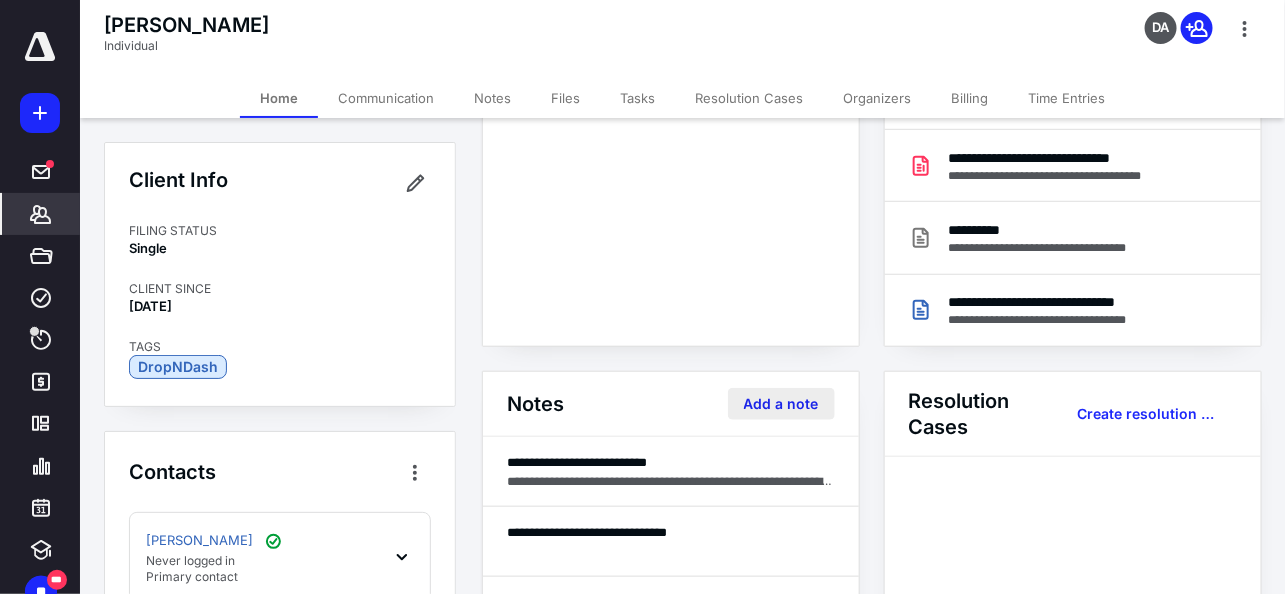 click on "Add a note" at bounding box center (781, 404) 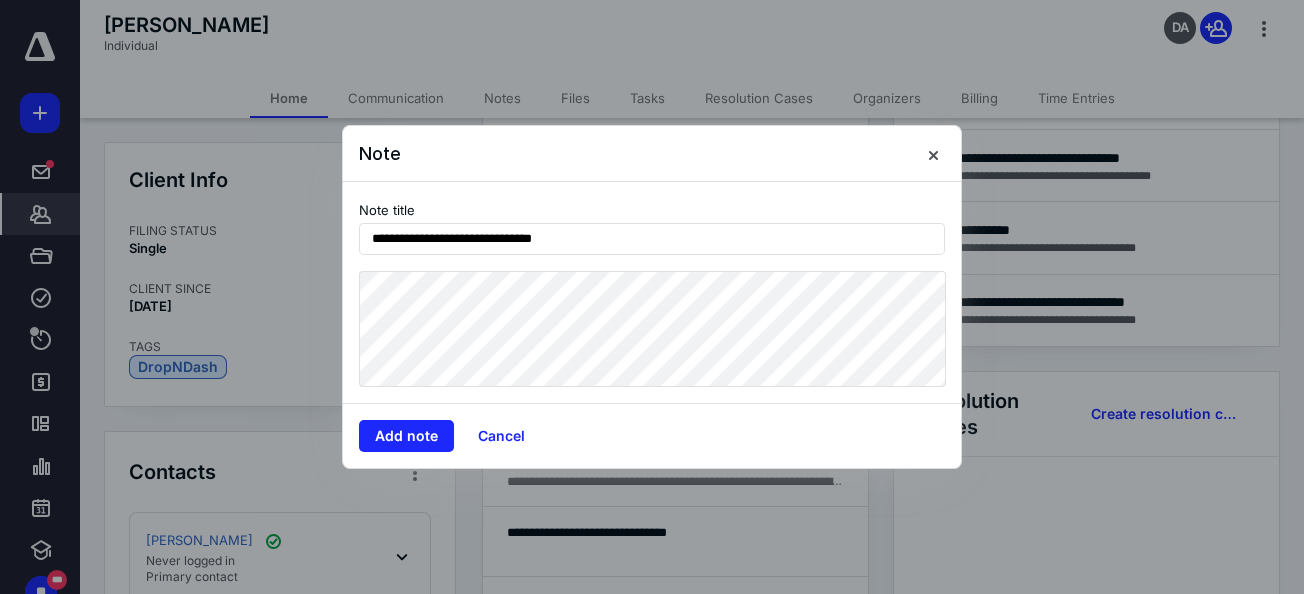 type on "**********" 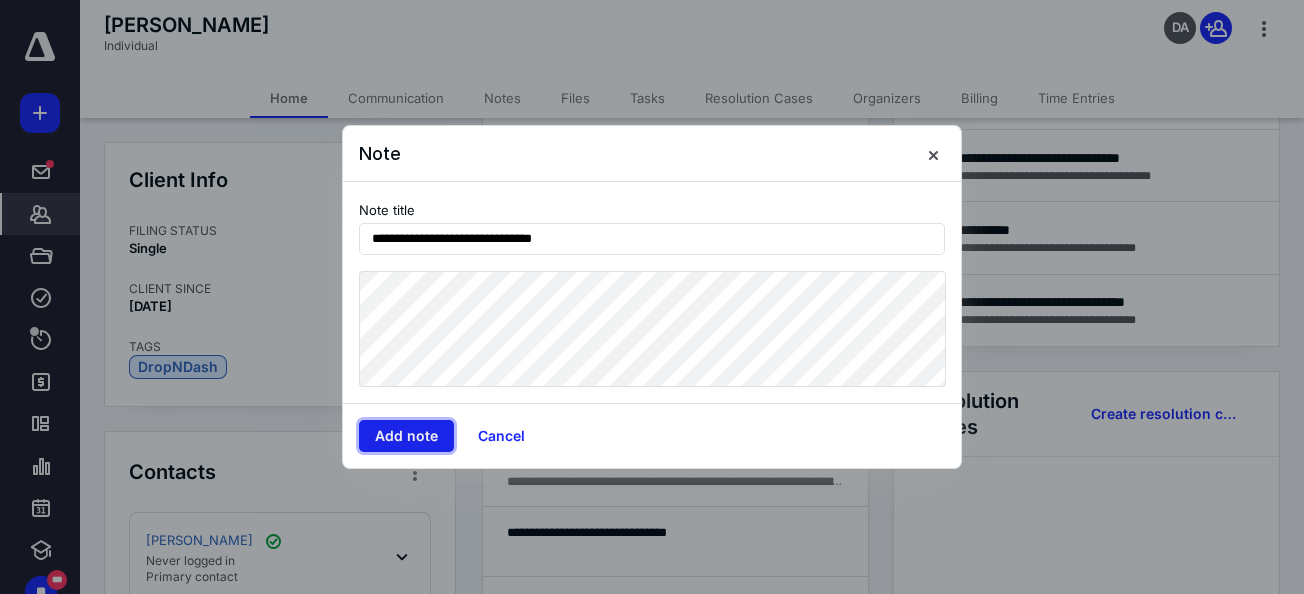 click on "Add note" at bounding box center [406, 436] 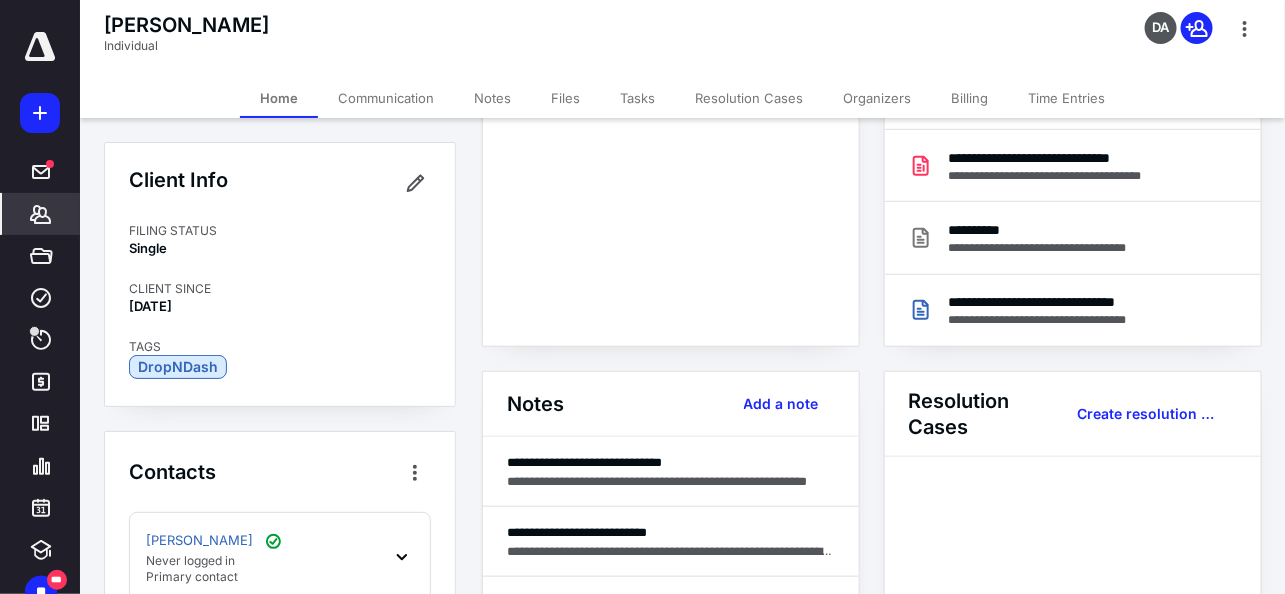 click 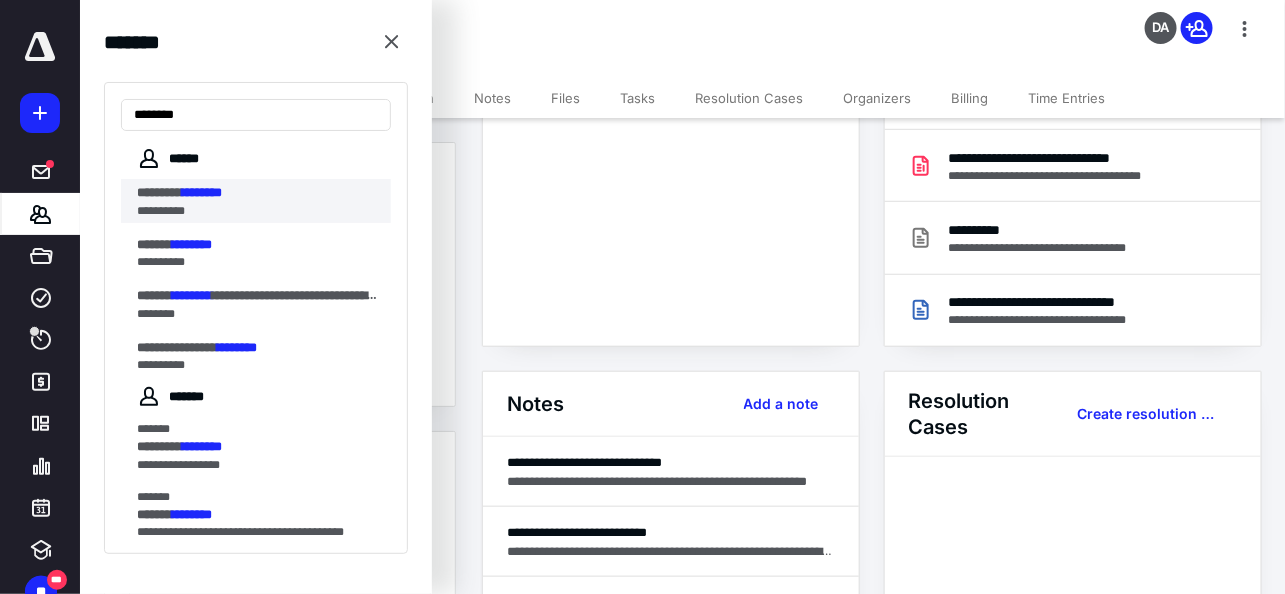 type on "********" 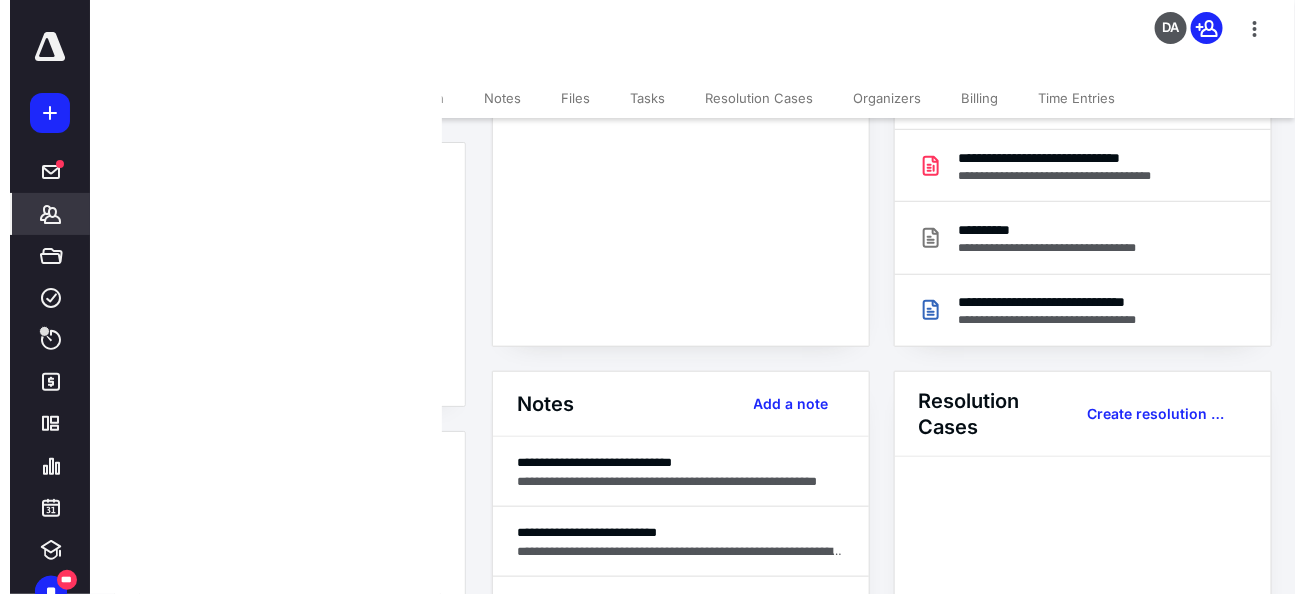 scroll, scrollTop: 0, scrollLeft: 0, axis: both 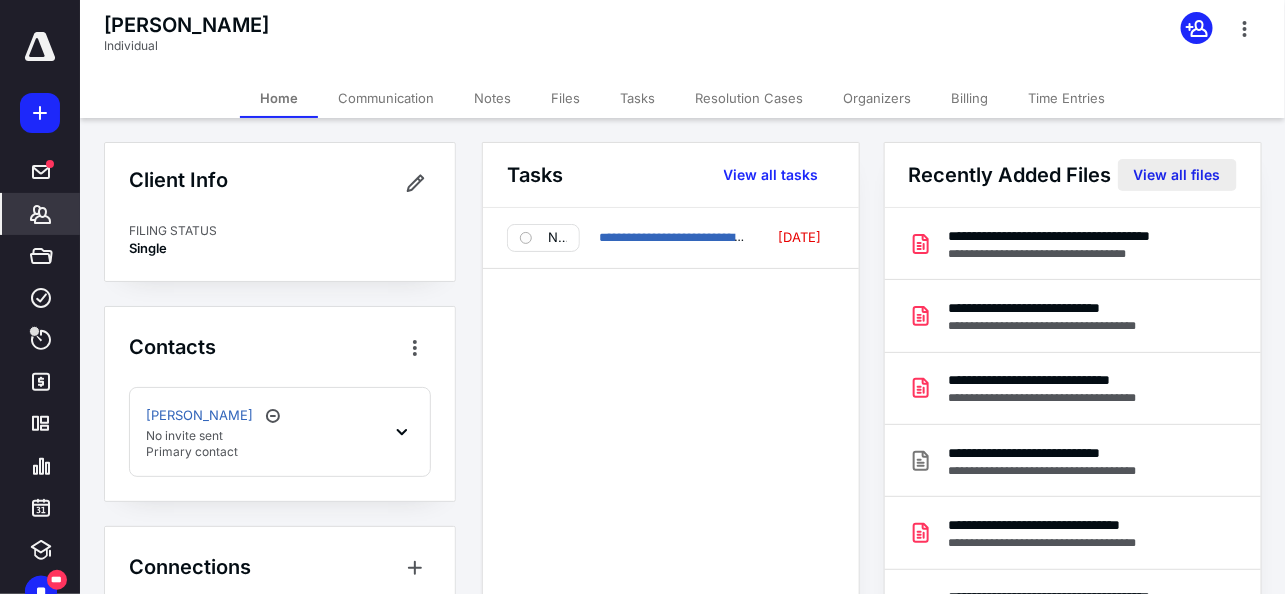 click on "View all files" at bounding box center (1177, 175) 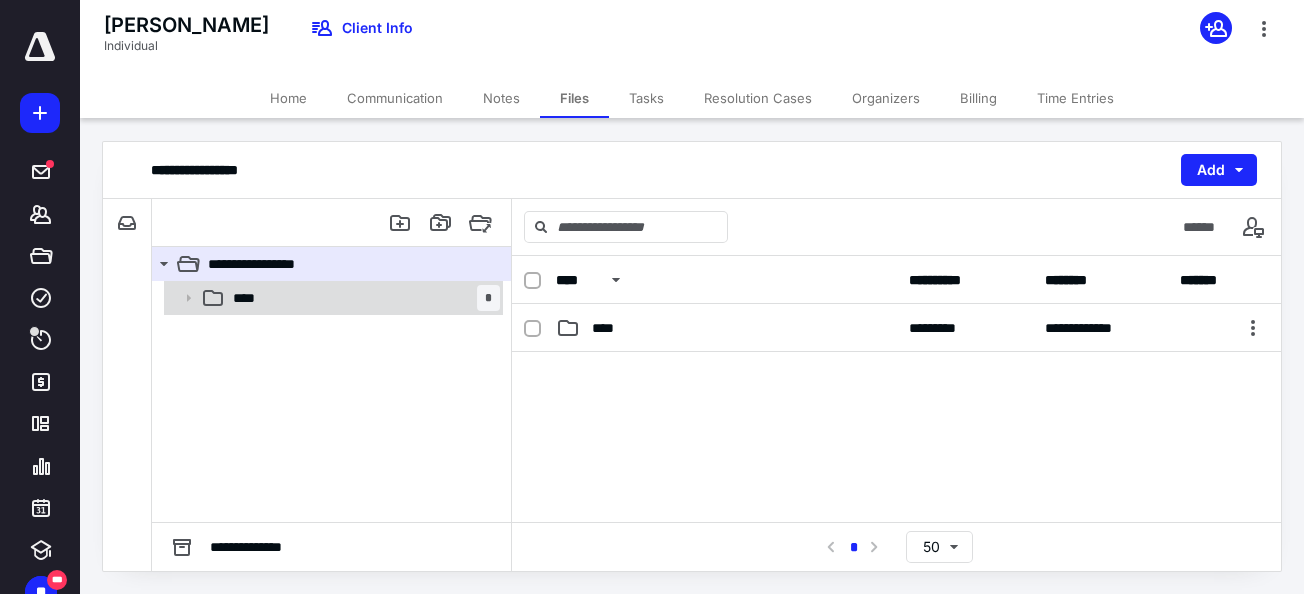 click on "**** *" at bounding box center [362, 298] 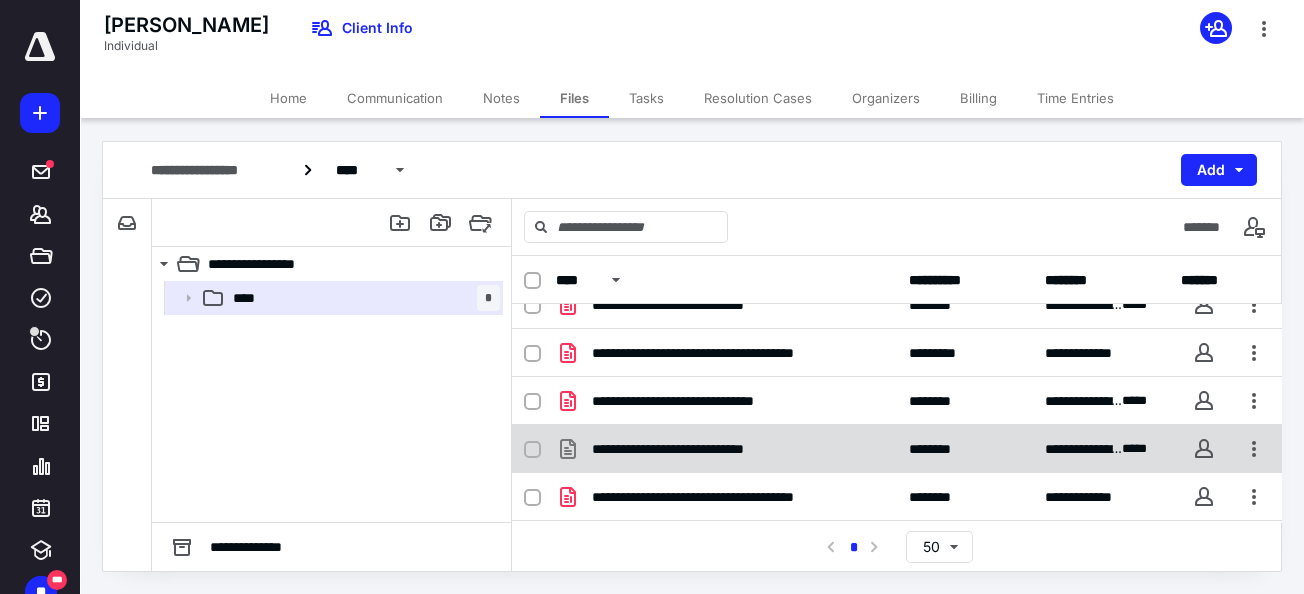 scroll, scrollTop: 115, scrollLeft: 0, axis: vertical 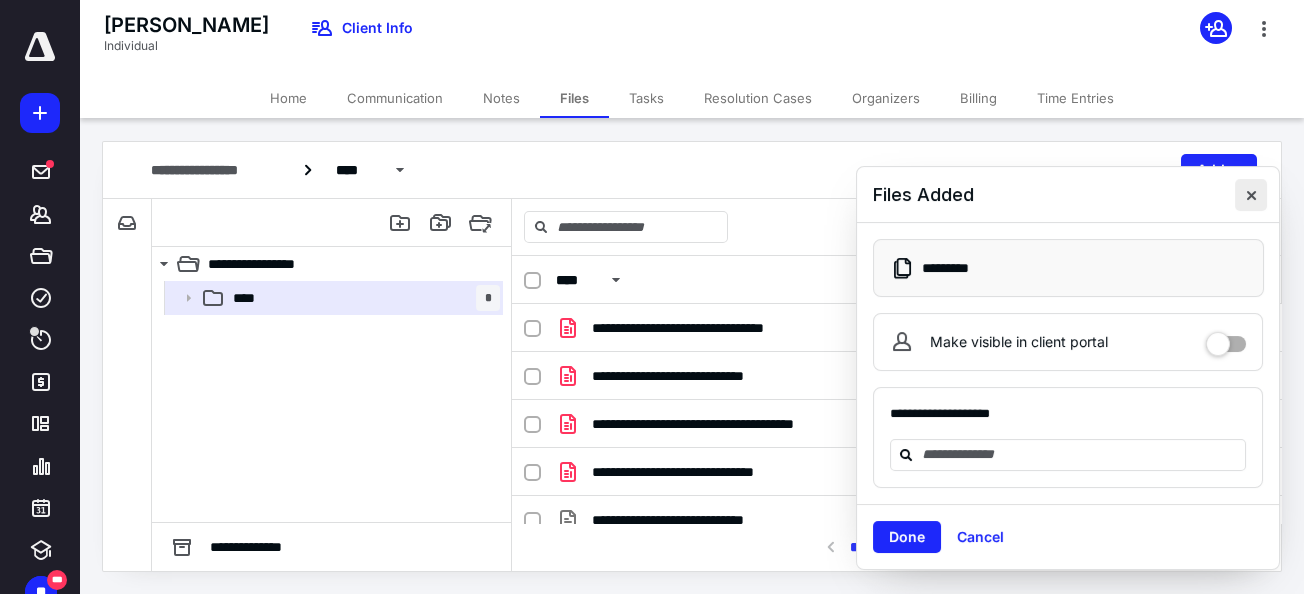 click at bounding box center (1251, 195) 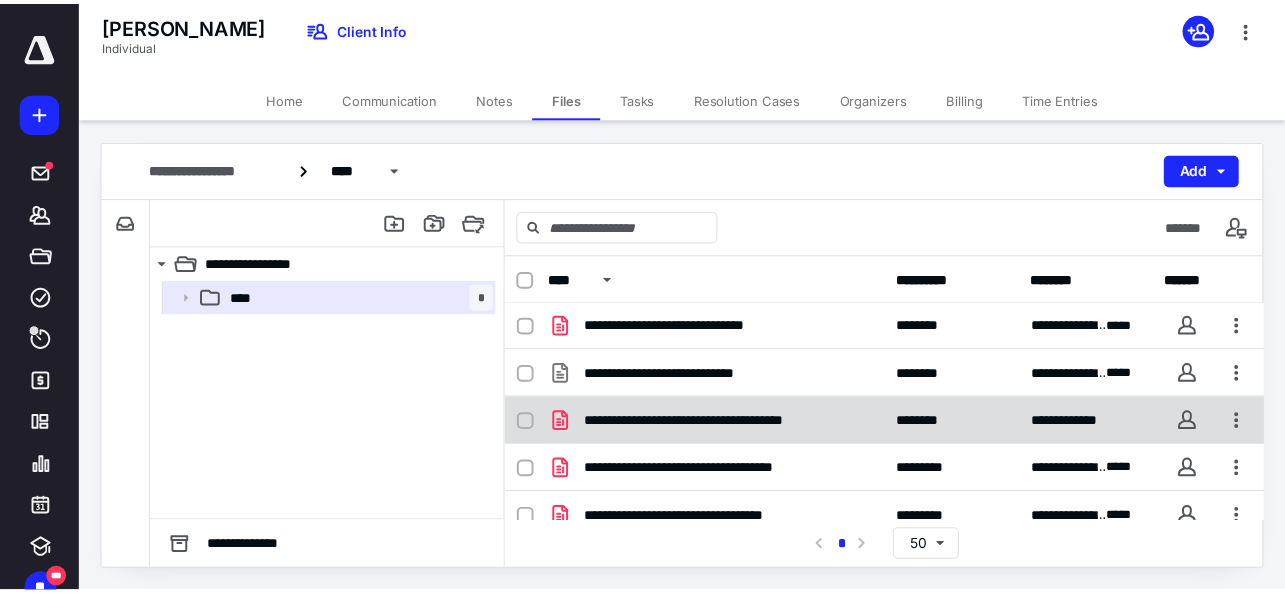 scroll, scrollTop: 210, scrollLeft: 0, axis: vertical 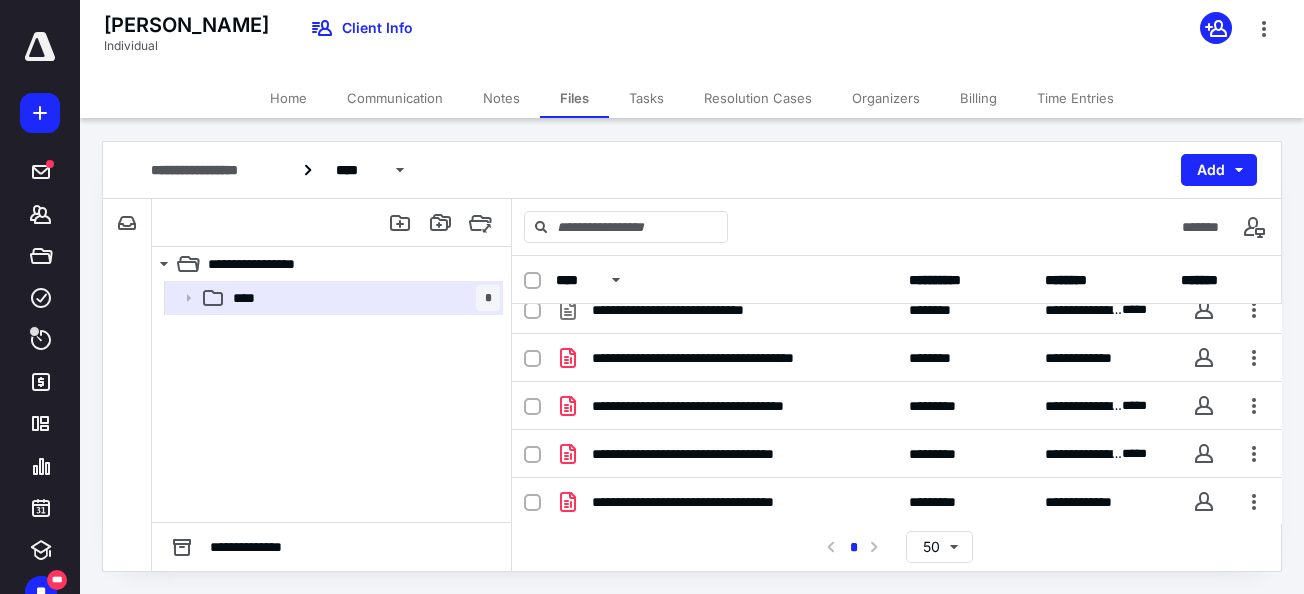 click on "Home" at bounding box center (288, 98) 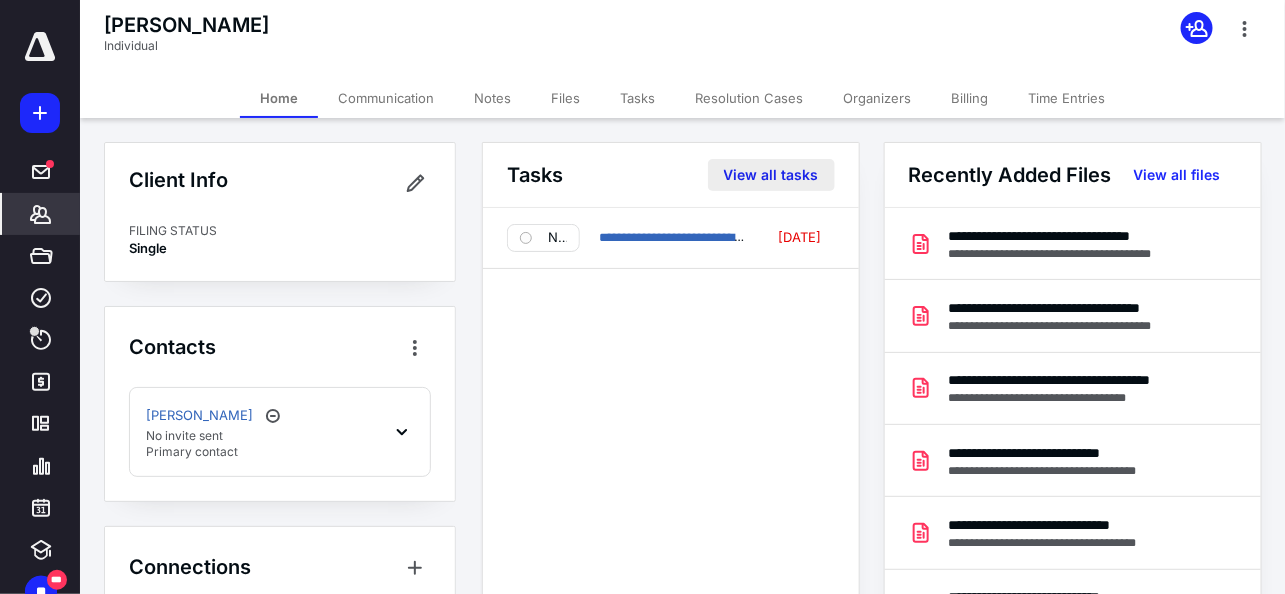 click on "View all tasks" at bounding box center (771, 175) 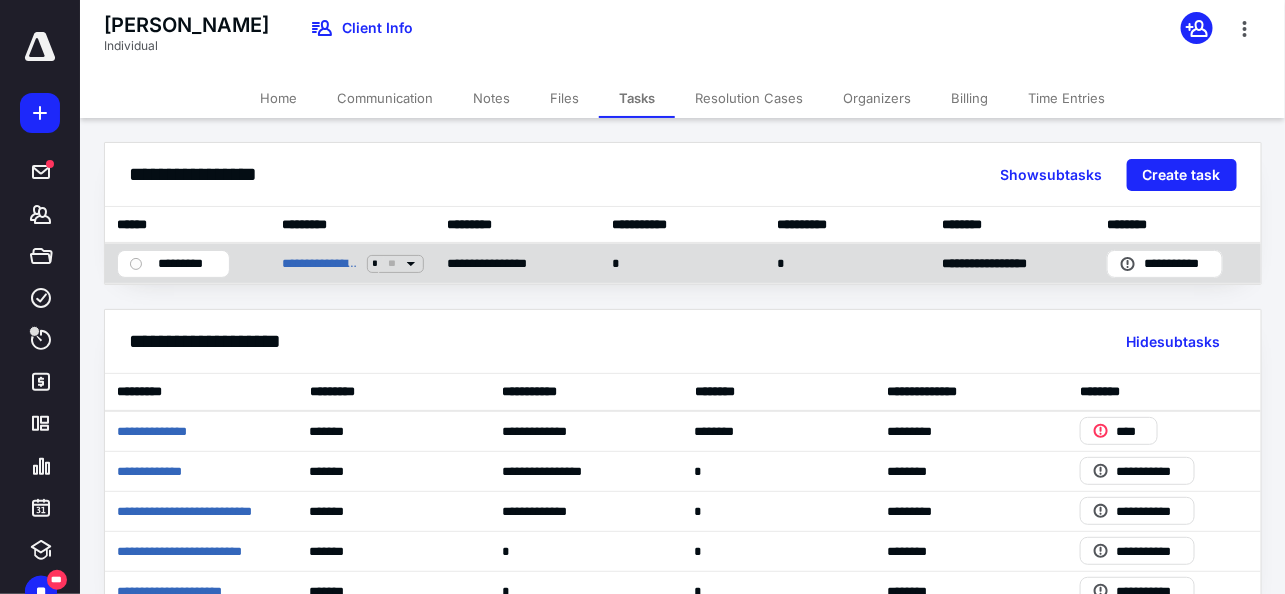 click on "**********" at bounding box center (352, 263) 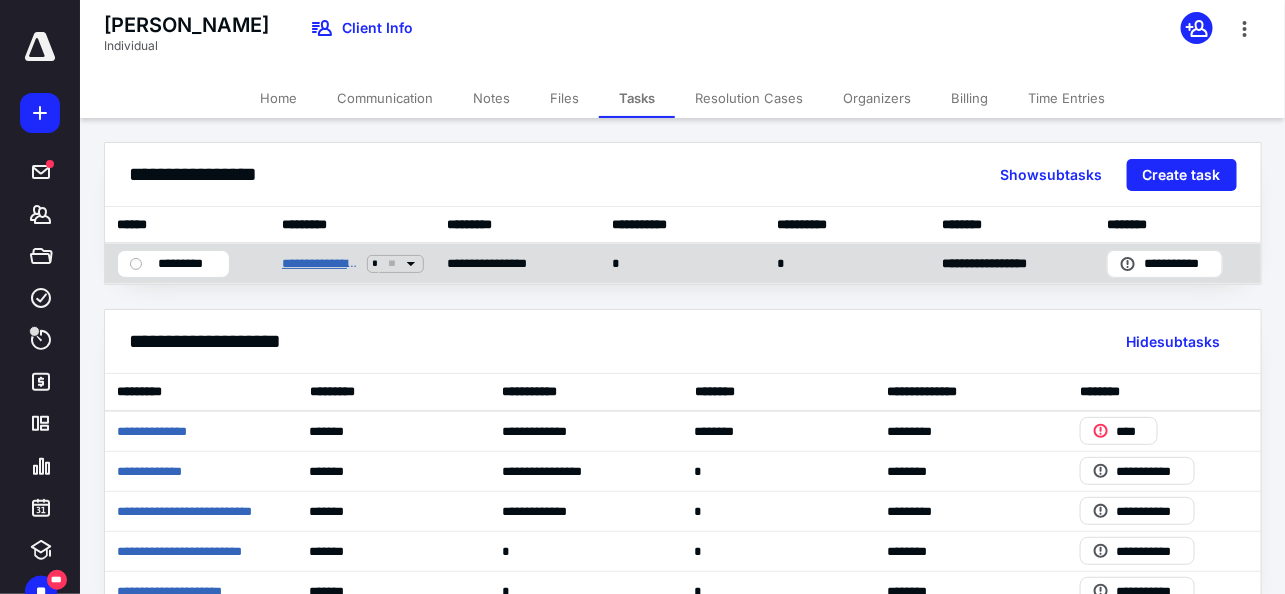 click on "**********" at bounding box center [320, 263] 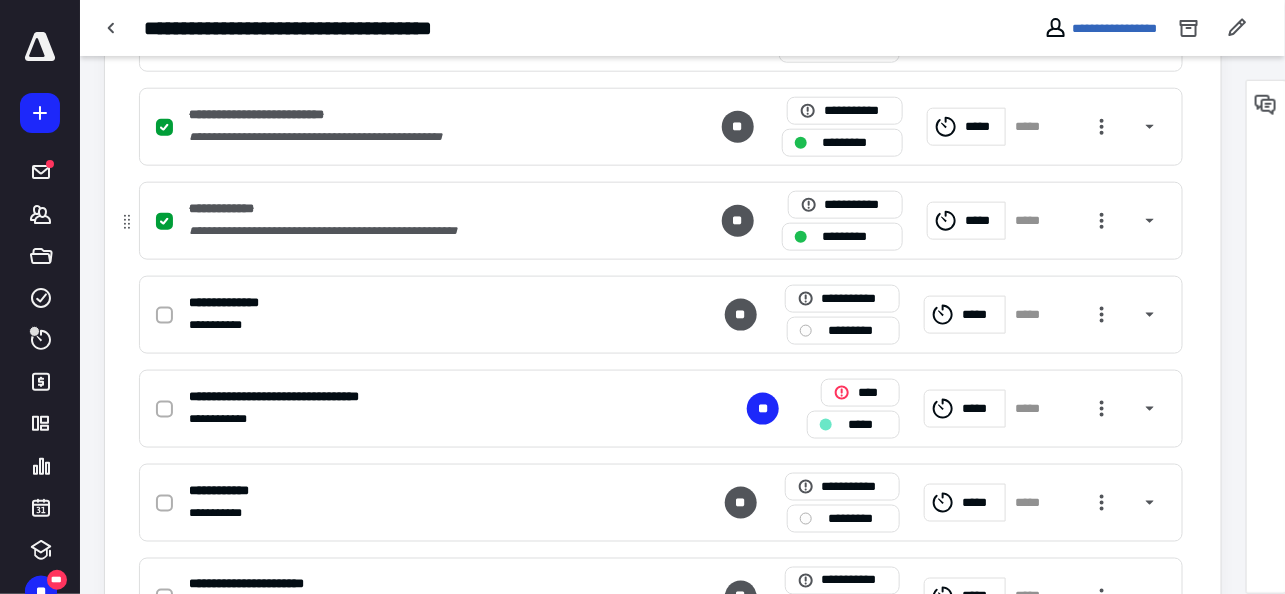 scroll, scrollTop: 625, scrollLeft: 0, axis: vertical 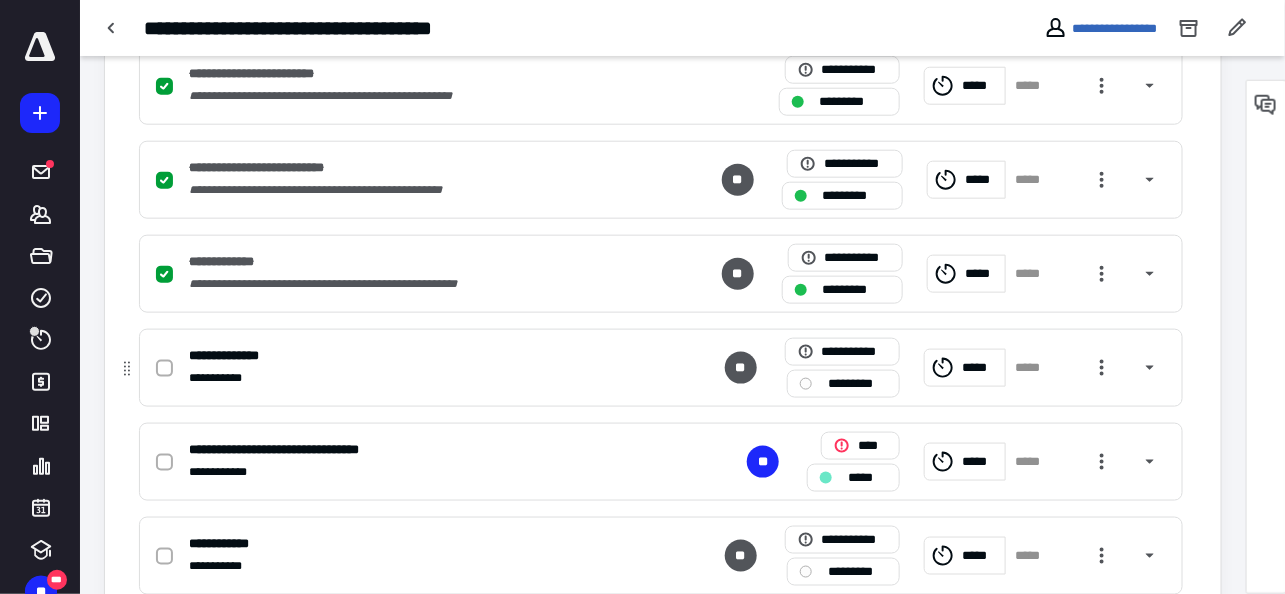 click at bounding box center [168, 367] 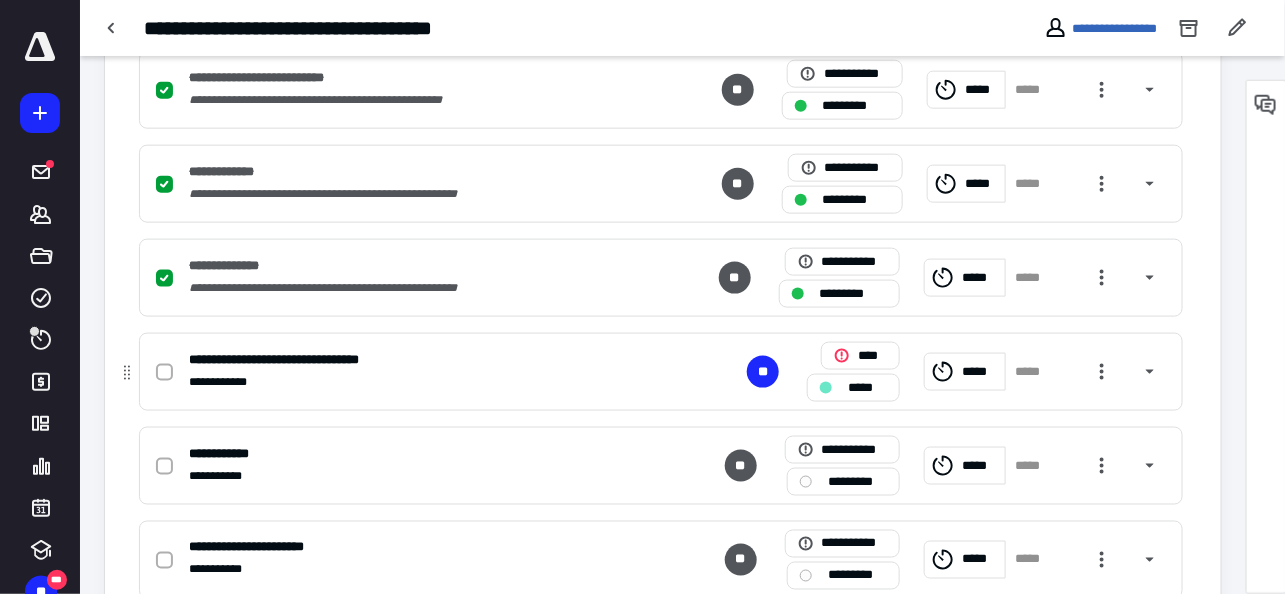 scroll, scrollTop: 750, scrollLeft: 0, axis: vertical 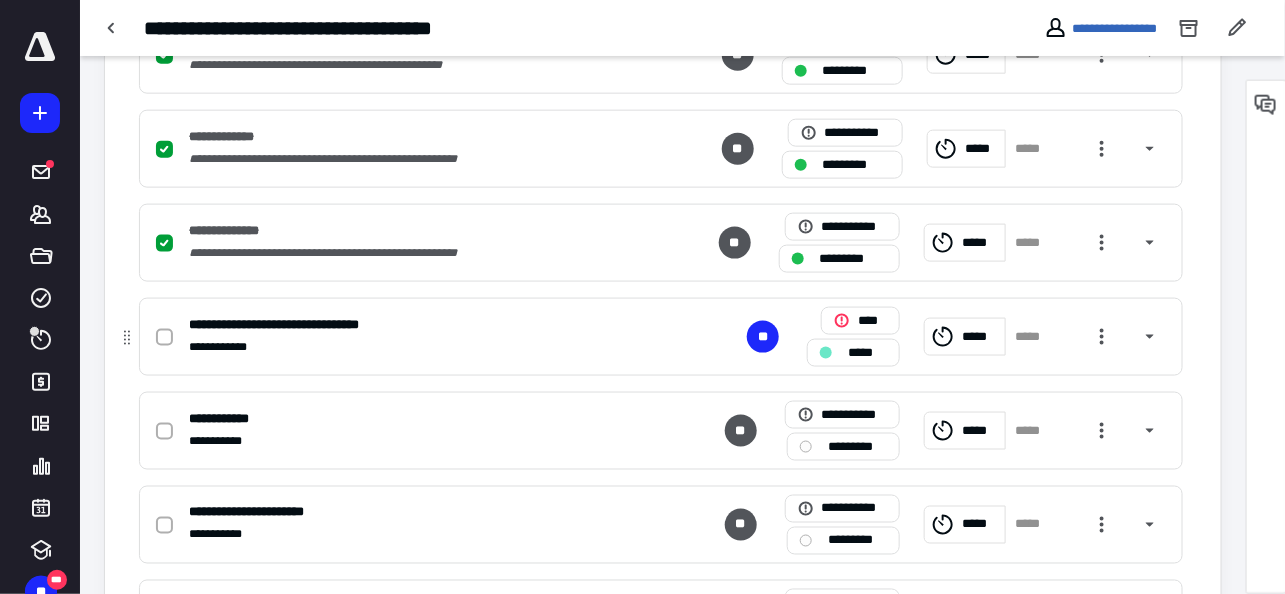 click at bounding box center (164, 338) 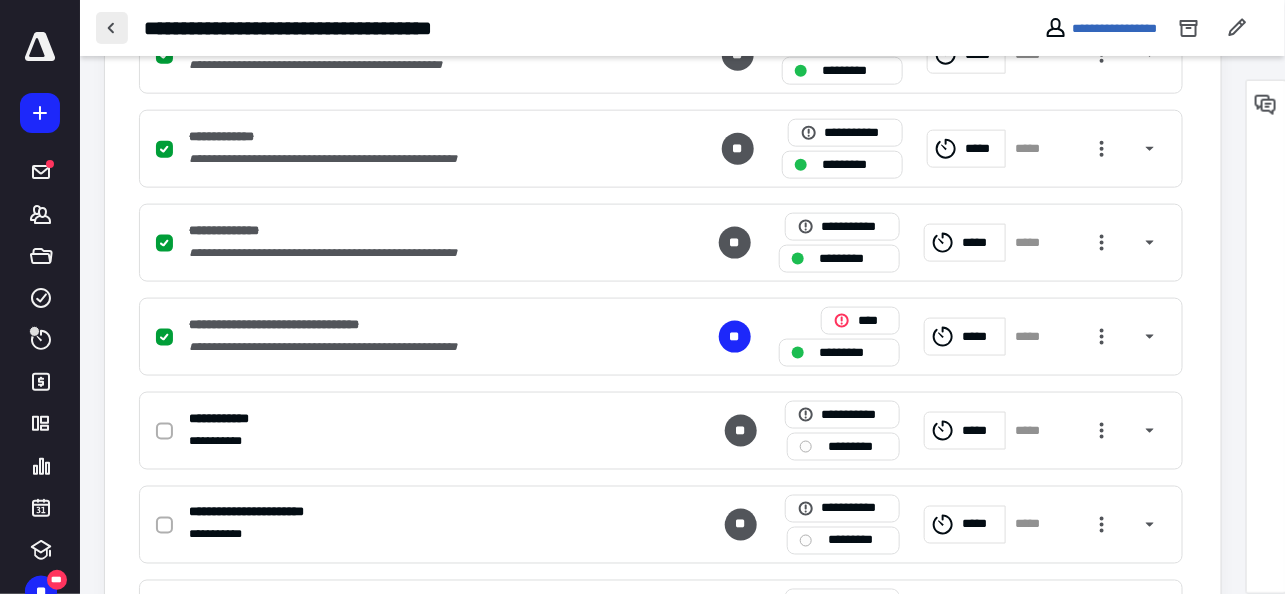 click at bounding box center [112, 28] 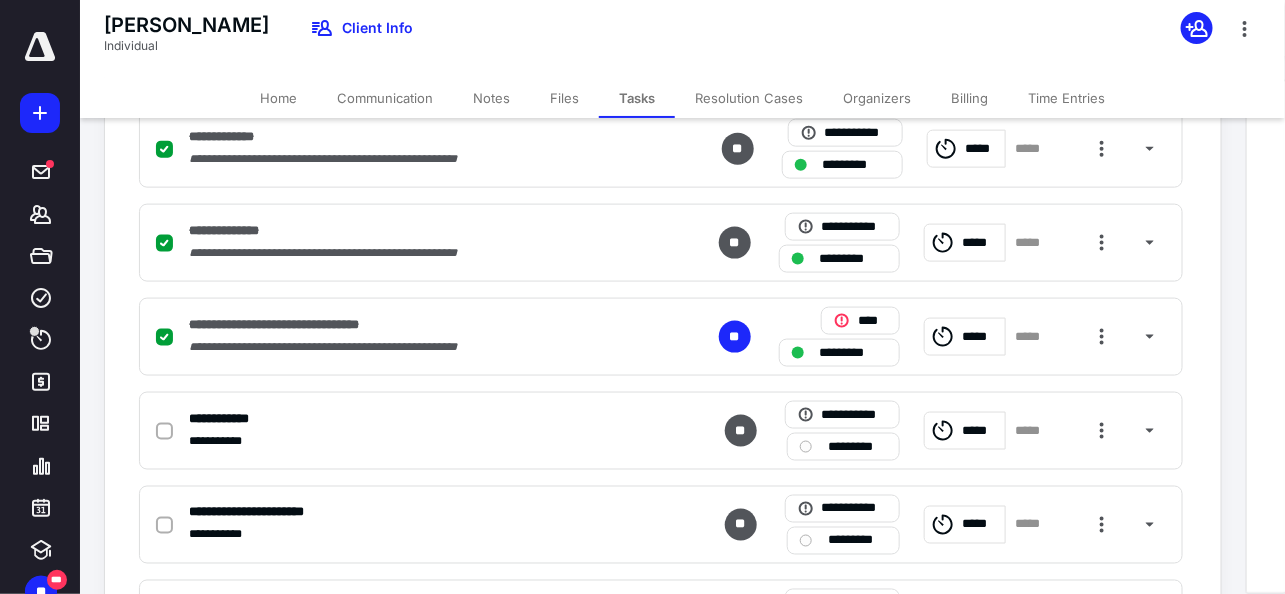 scroll, scrollTop: 0, scrollLeft: 0, axis: both 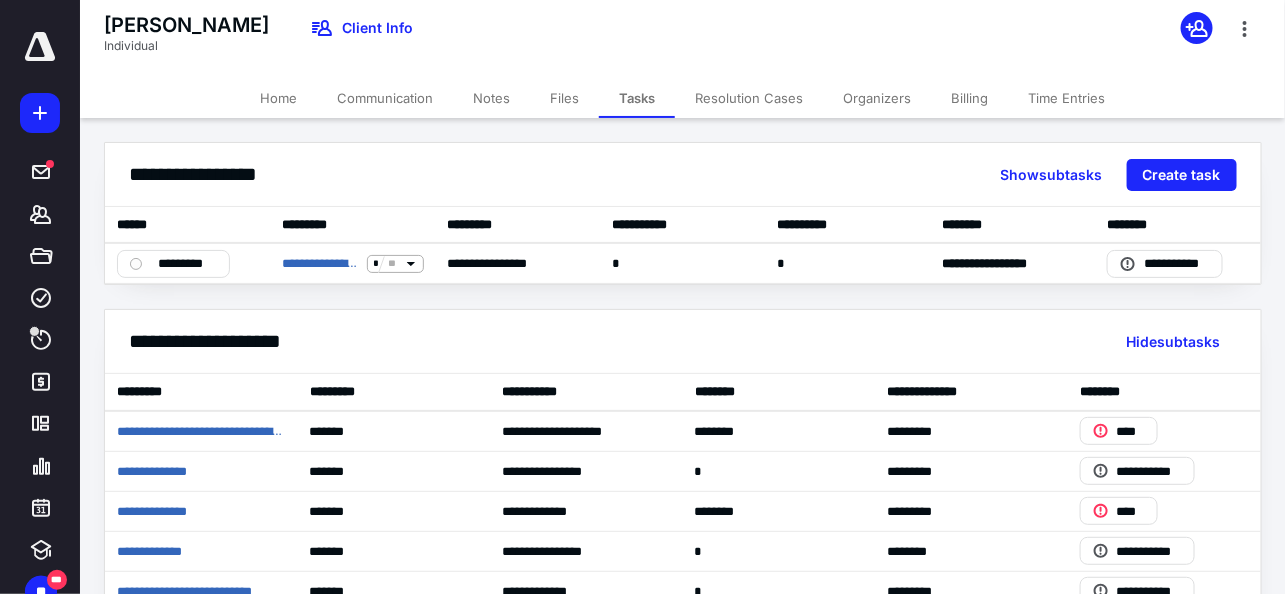 click on "Home" at bounding box center [278, 98] 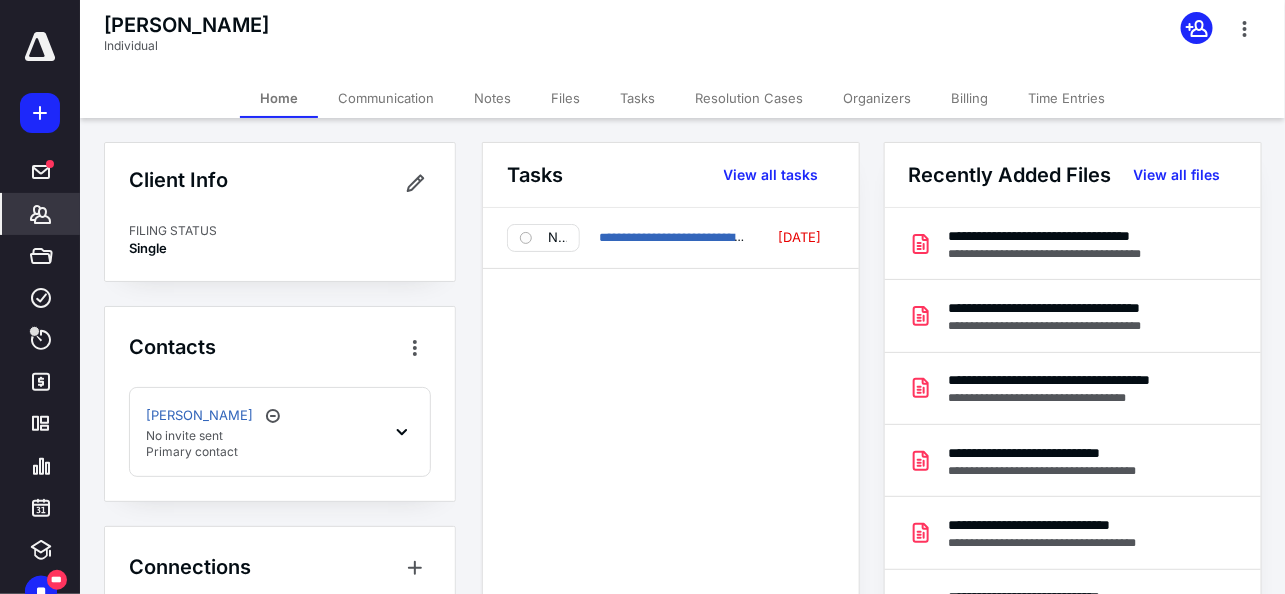 click 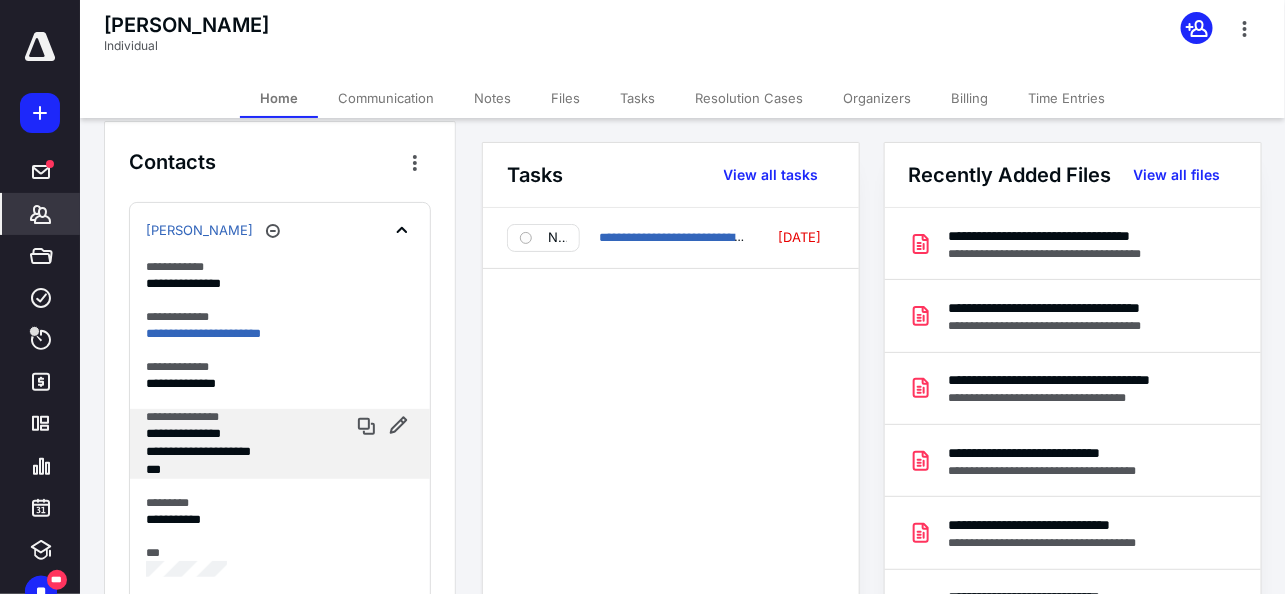 scroll, scrollTop: 250, scrollLeft: 0, axis: vertical 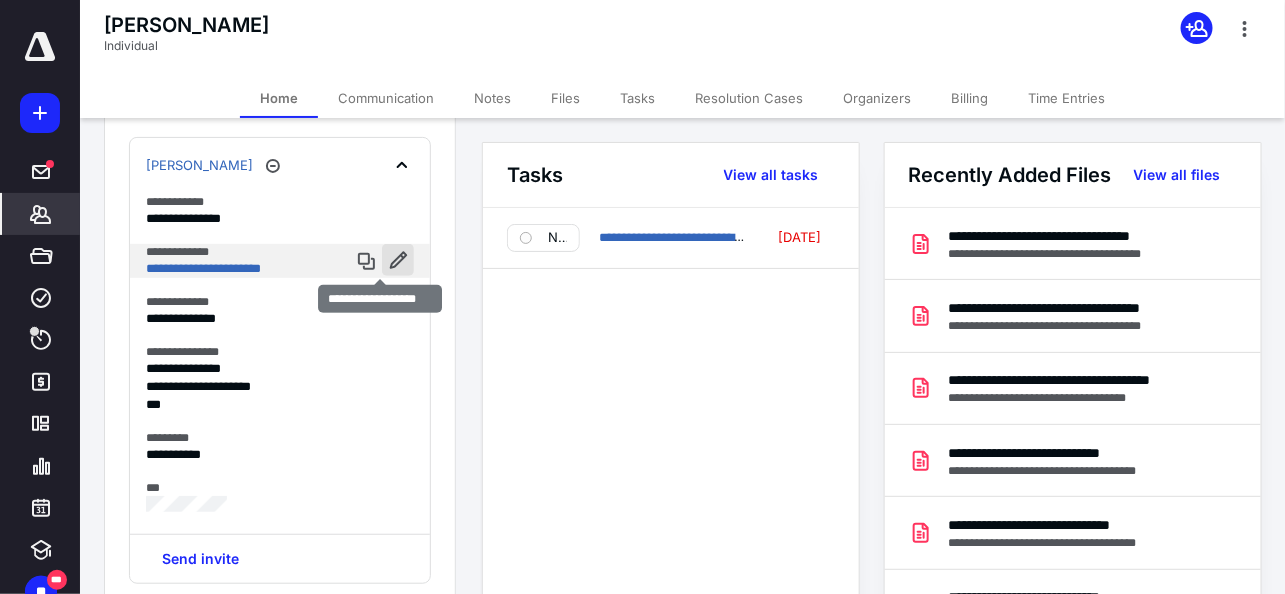 click at bounding box center [398, 260] 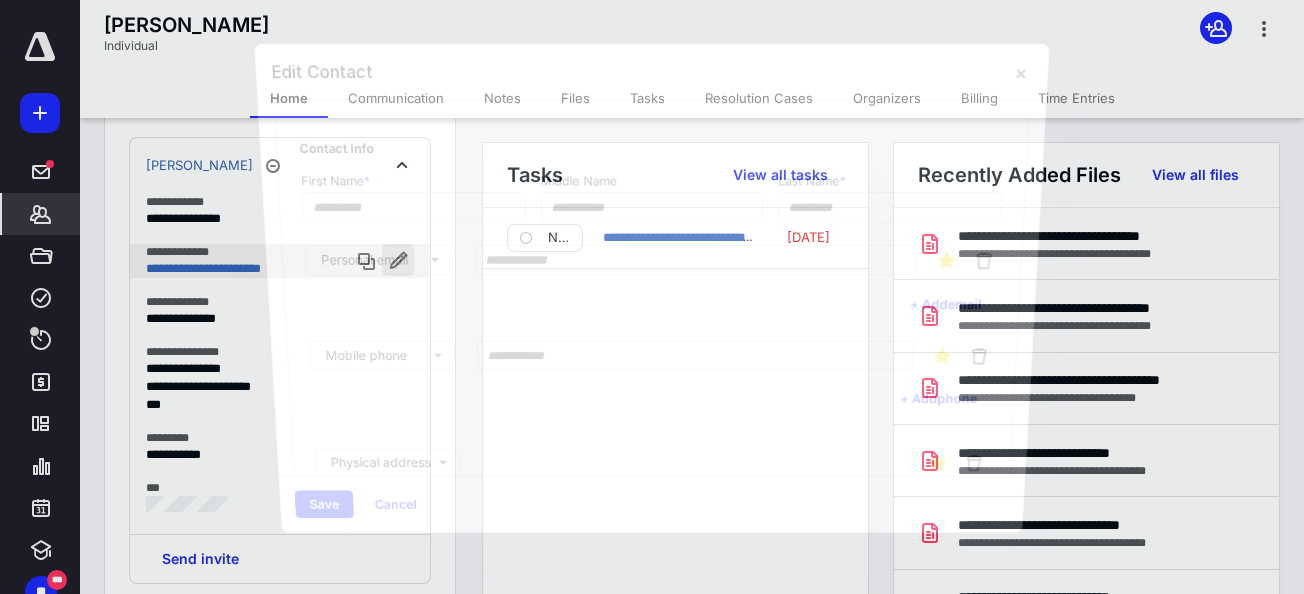 type on "********" 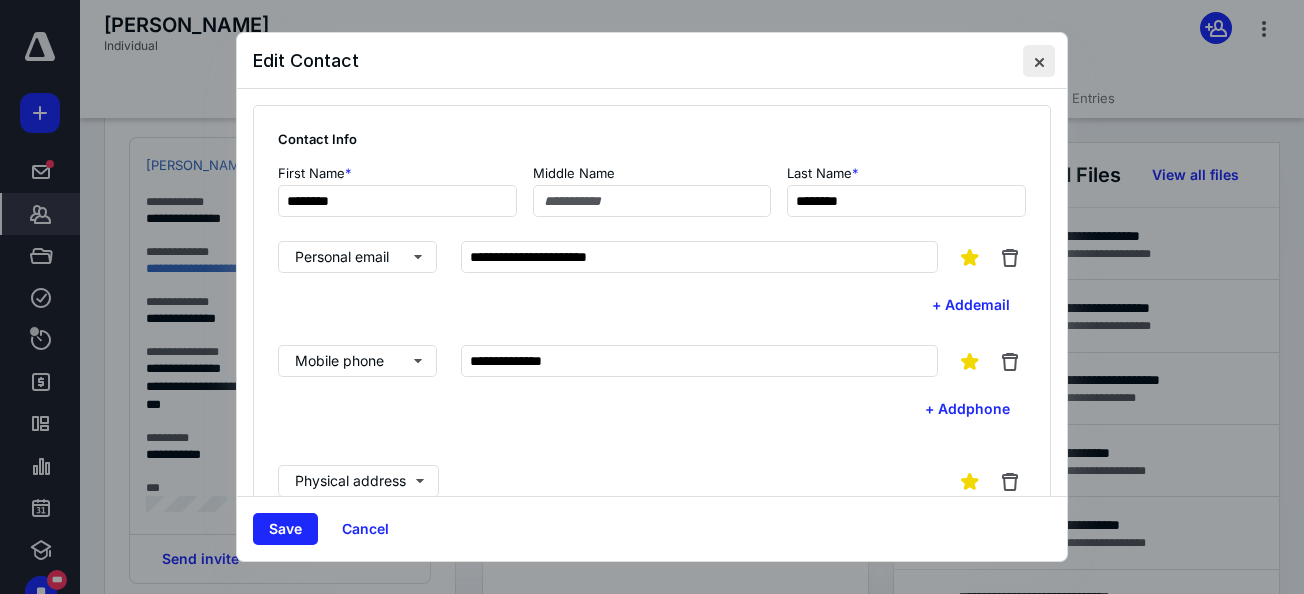 click at bounding box center [1039, 61] 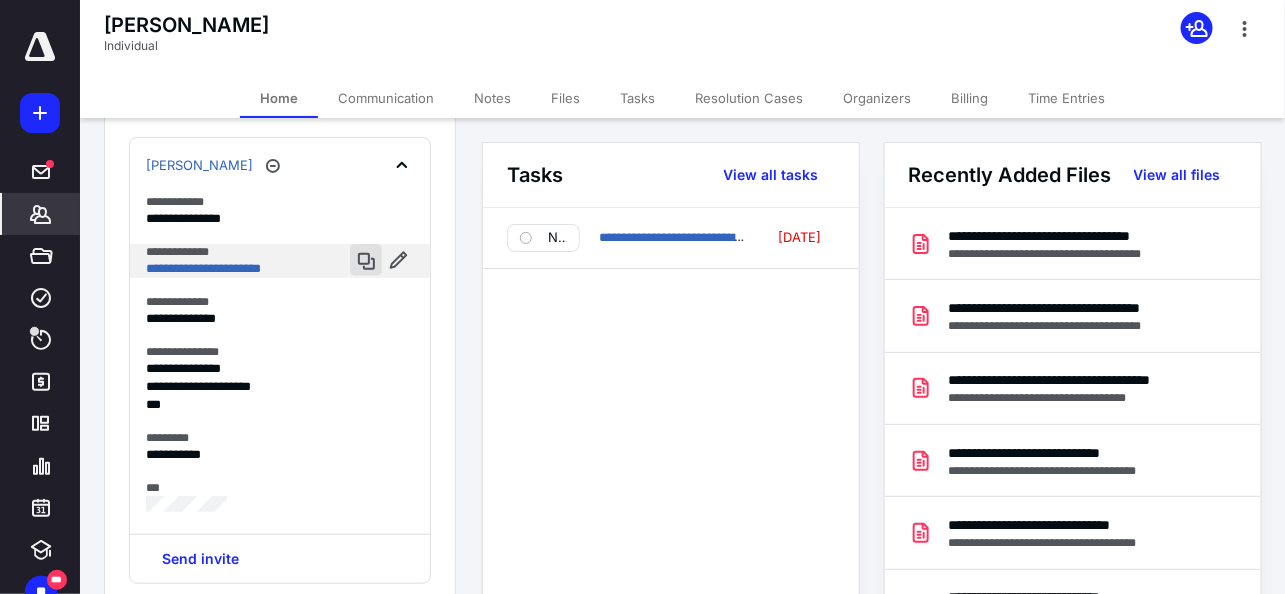 click at bounding box center [366, 260] 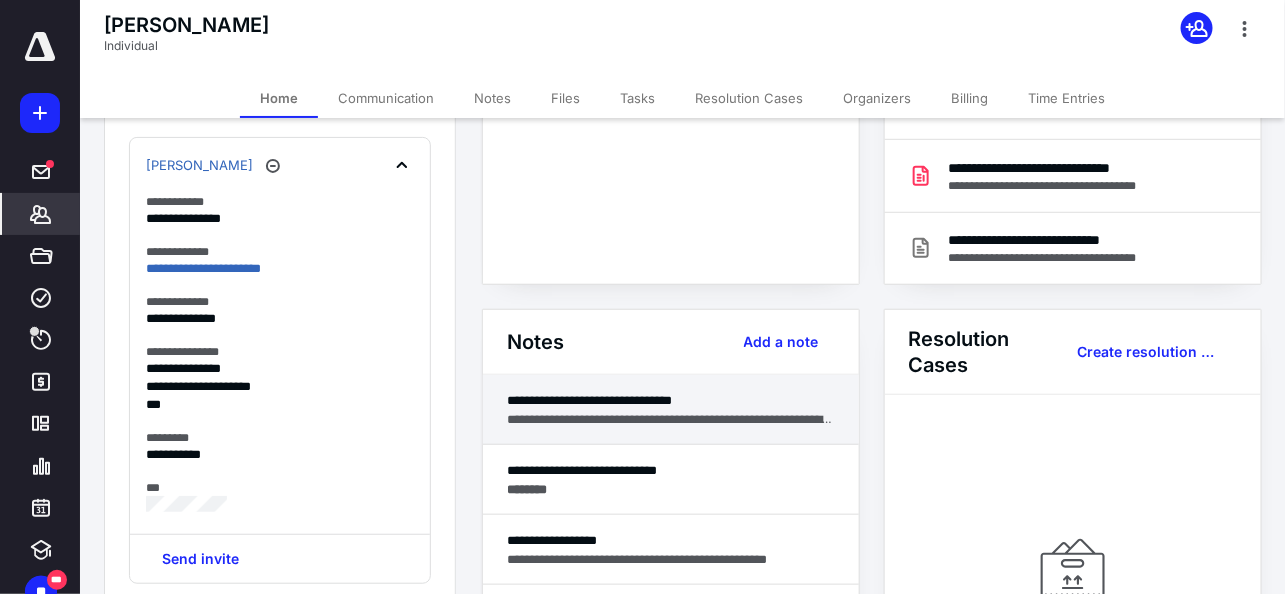 scroll, scrollTop: 375, scrollLeft: 0, axis: vertical 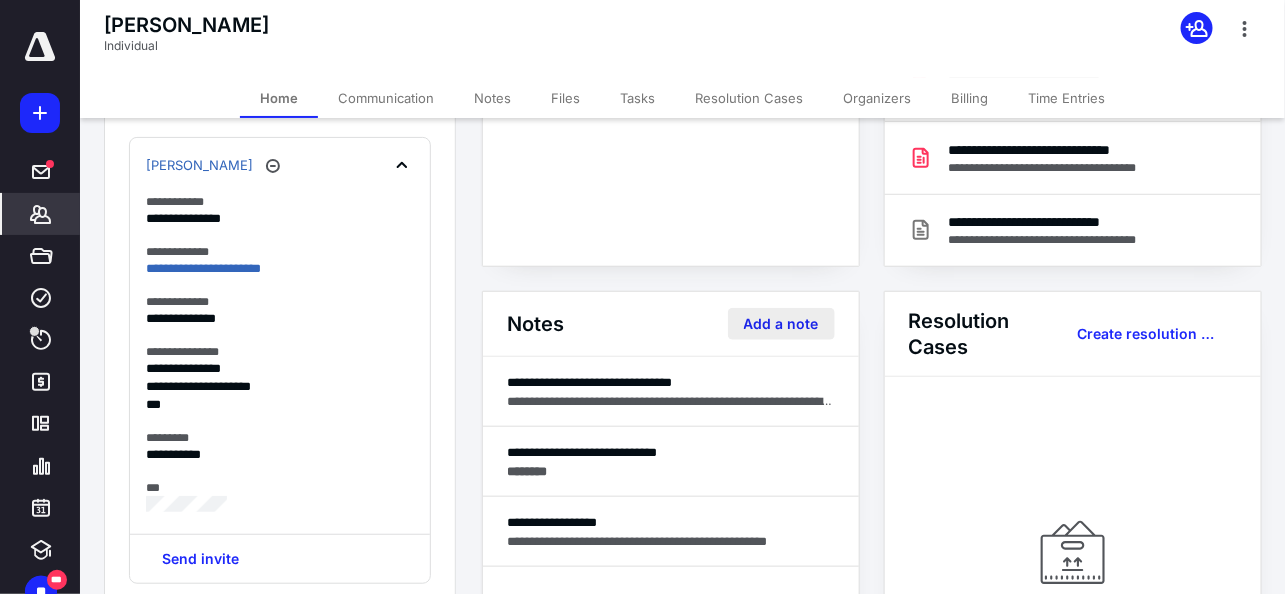 click on "Add a note" at bounding box center [781, 324] 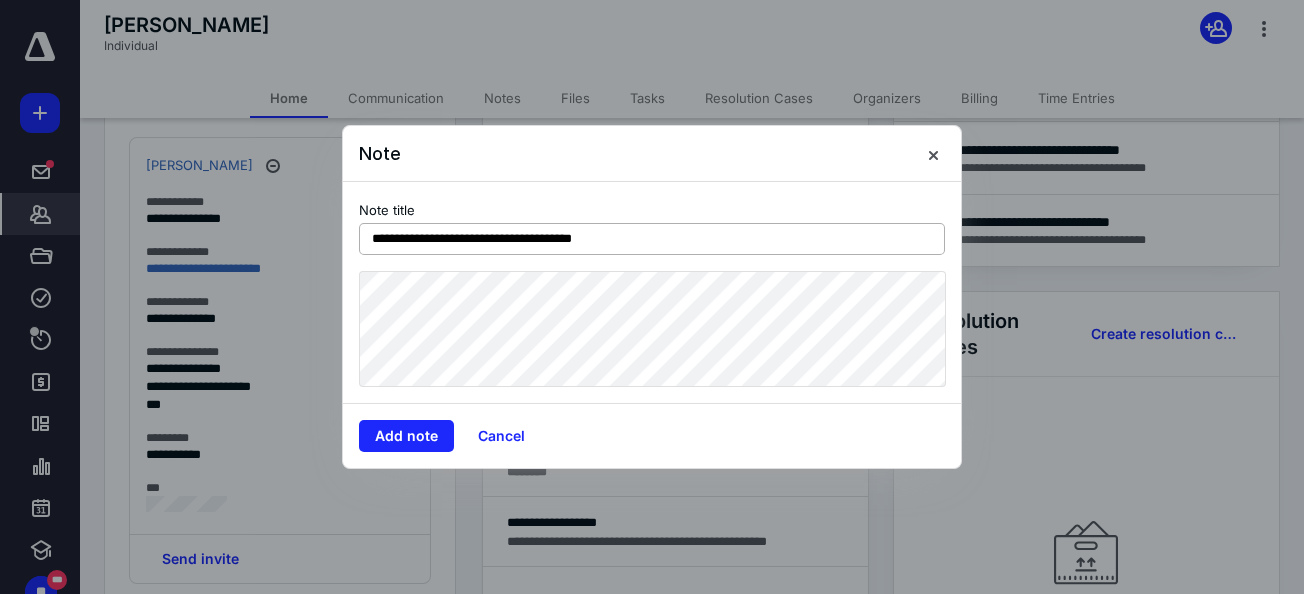 drag, startPoint x: 709, startPoint y: 241, endPoint x: 540, endPoint y: 232, distance: 169.23947 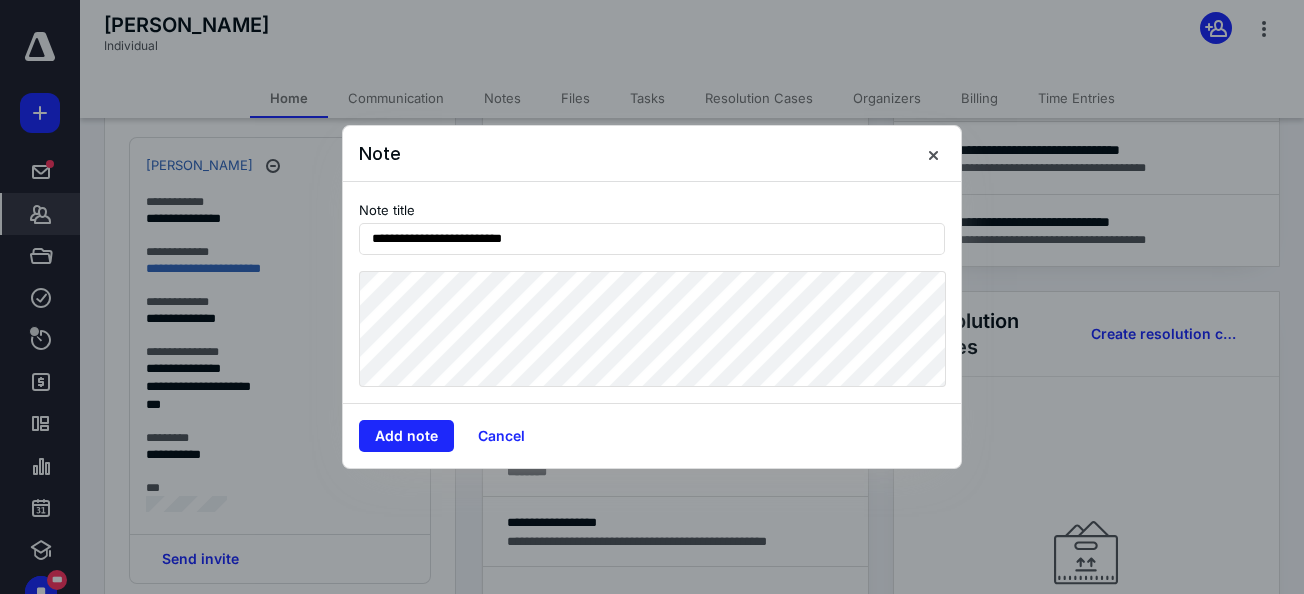 type on "**********" 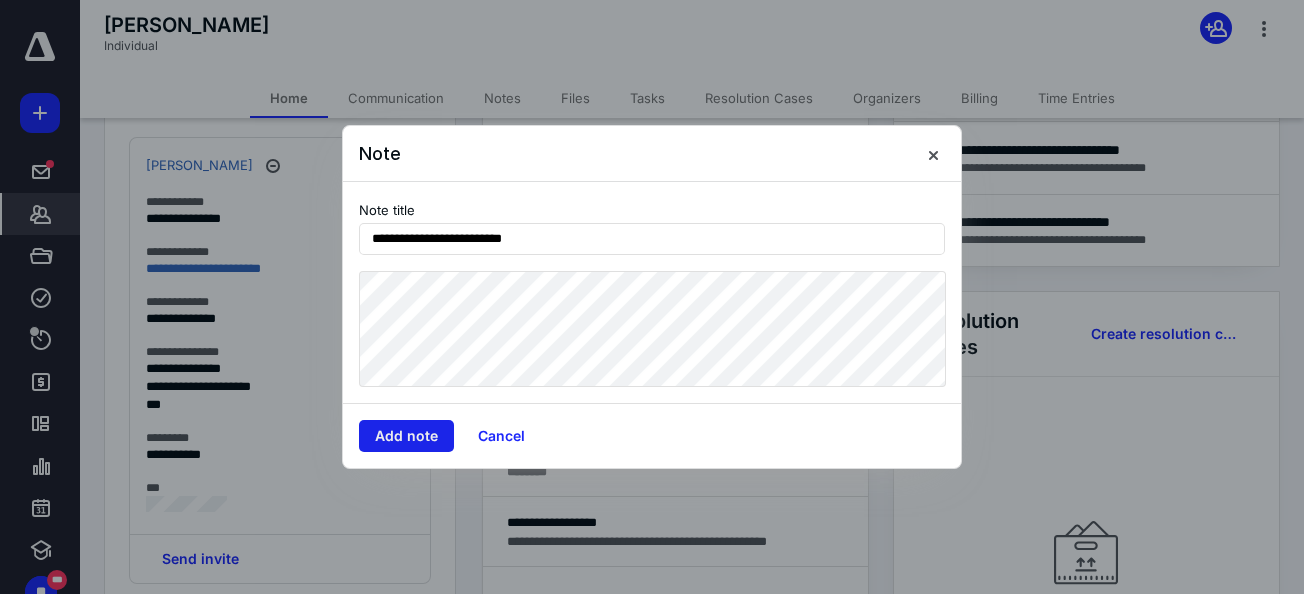 click on "Add note" at bounding box center [406, 436] 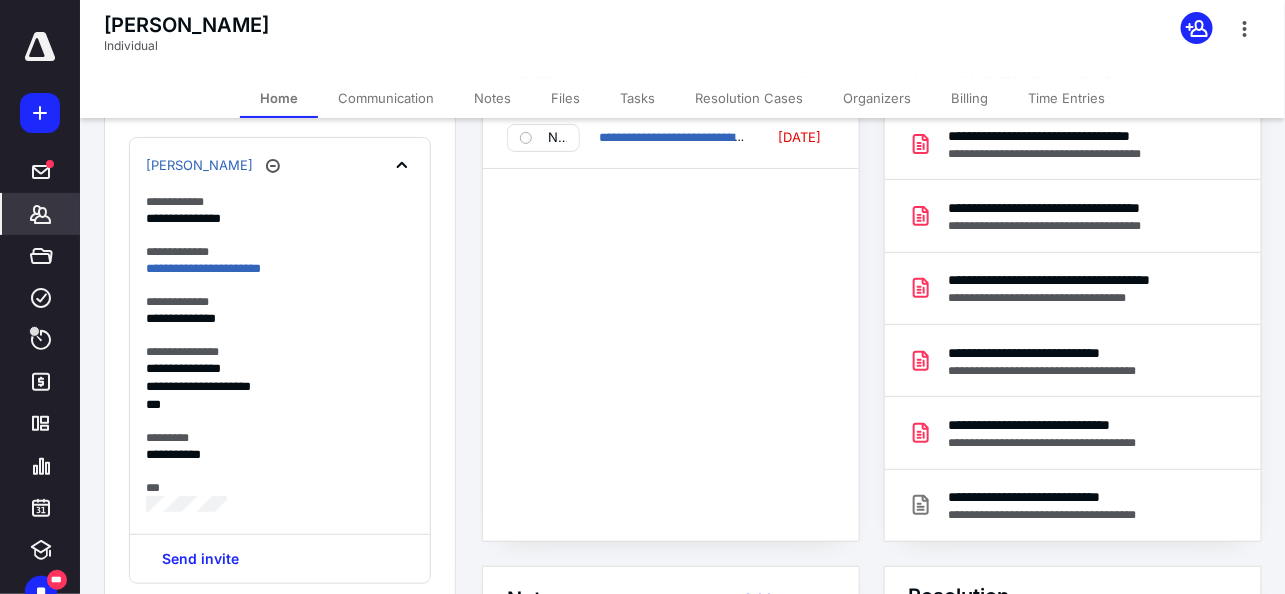 scroll, scrollTop: 250, scrollLeft: 0, axis: vertical 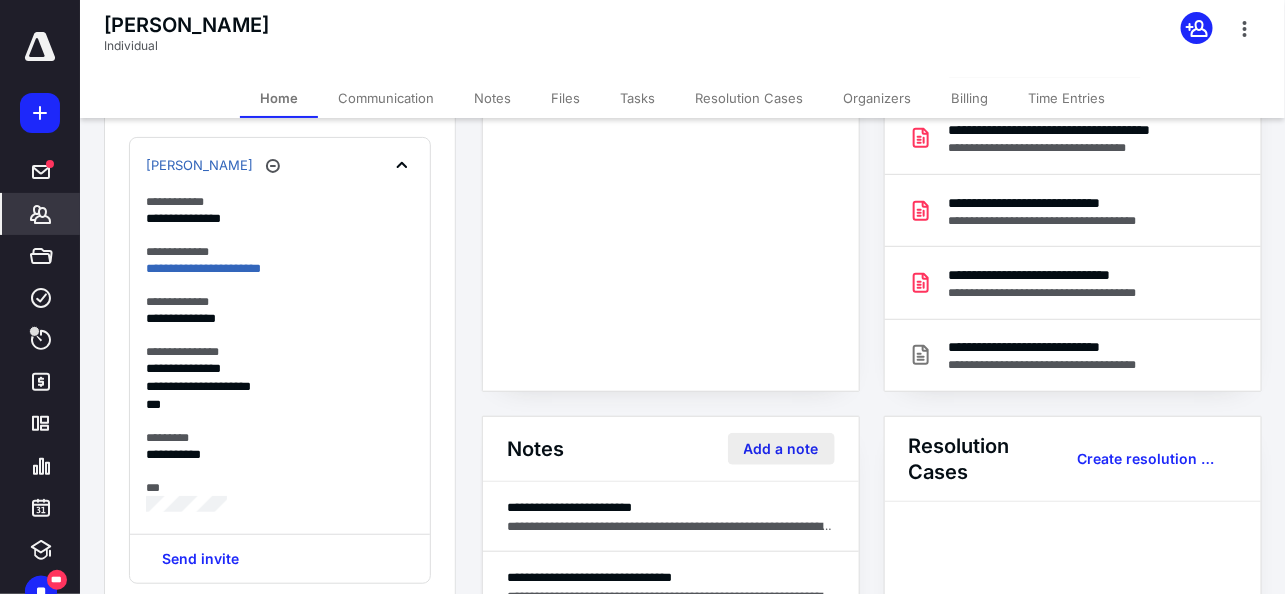 click on "Add a note" at bounding box center [781, 449] 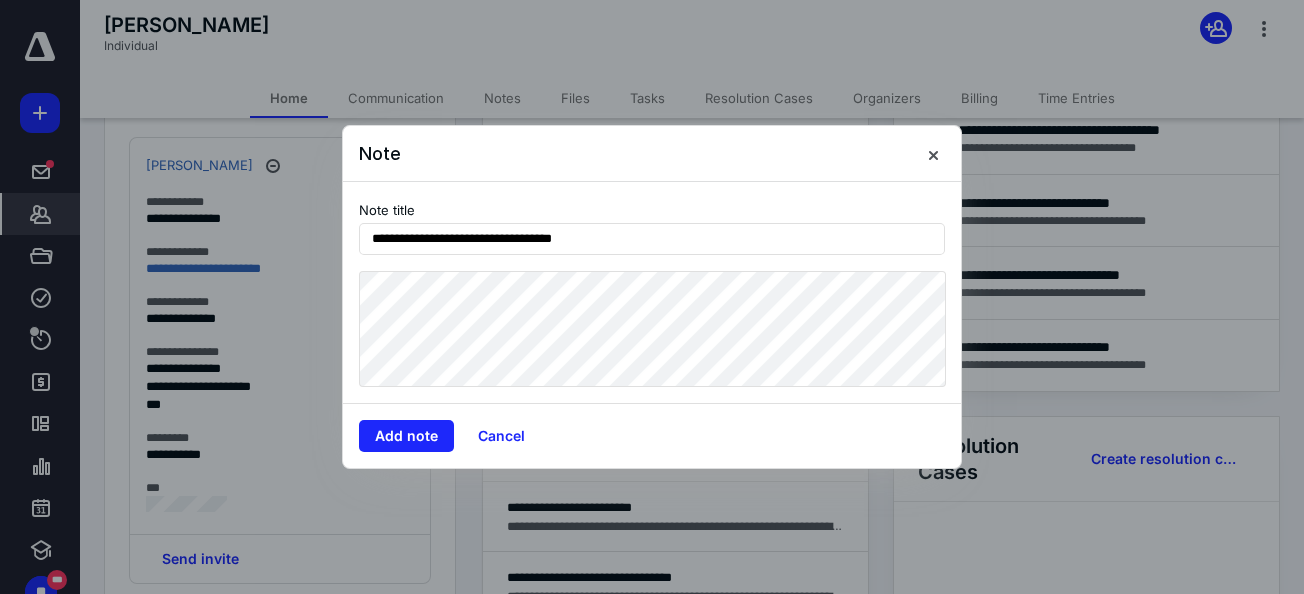 type on "**********" 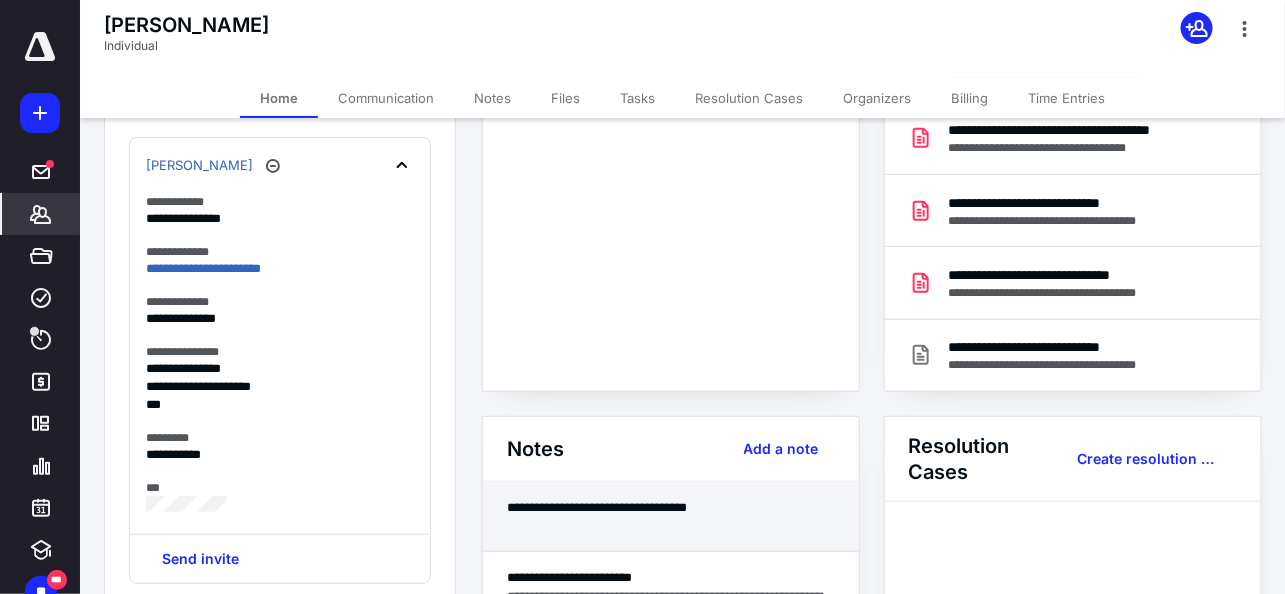 click on "**********" at bounding box center [671, 507] 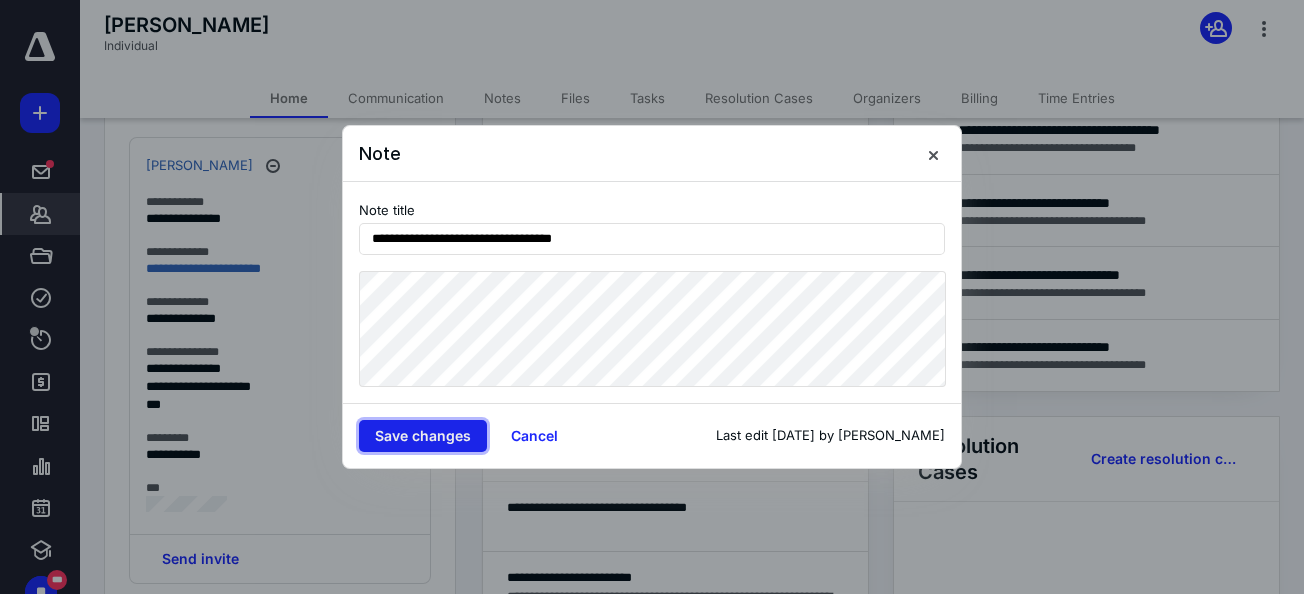 click on "Save changes" at bounding box center [423, 436] 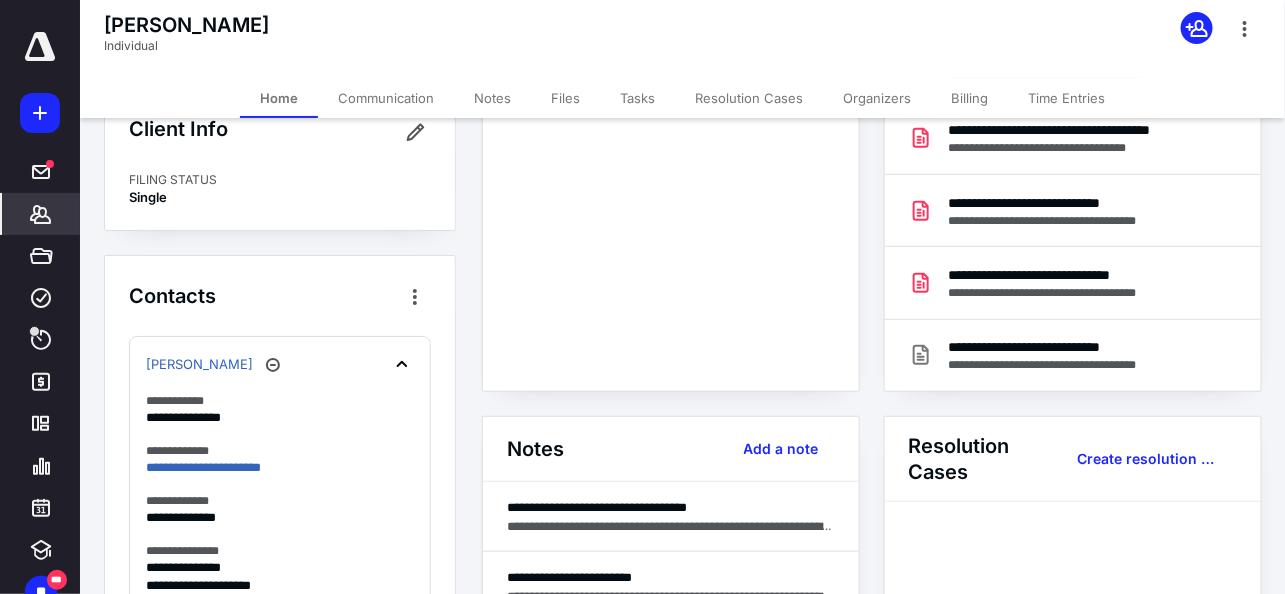 scroll, scrollTop: 0, scrollLeft: 0, axis: both 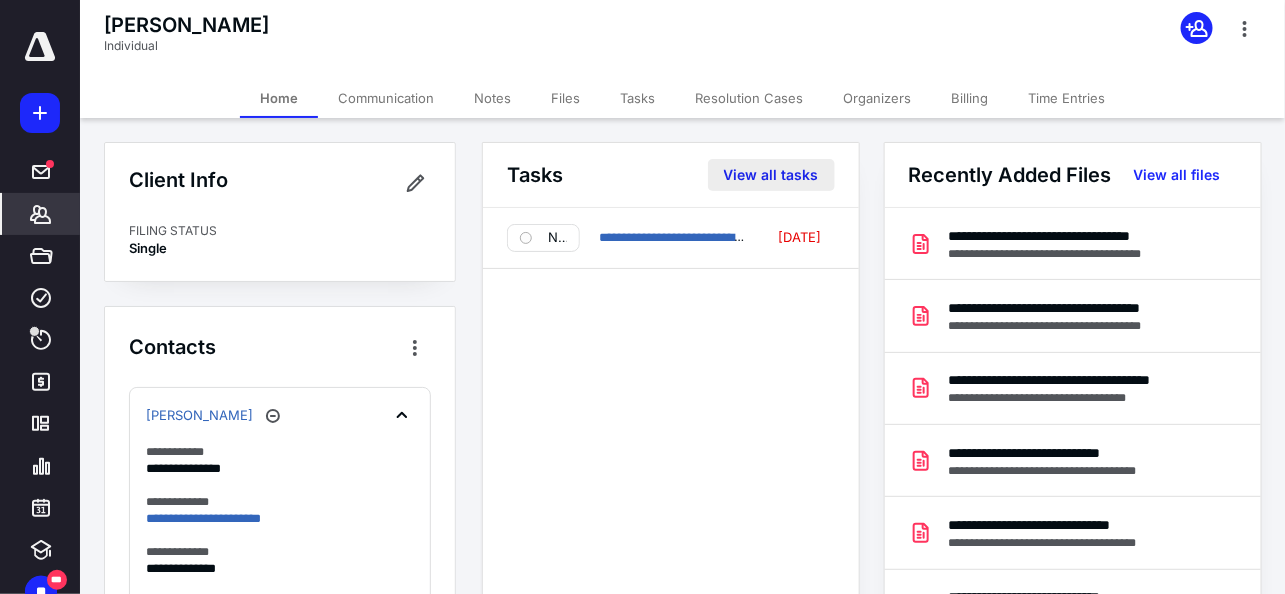 click on "View all tasks" at bounding box center (771, 175) 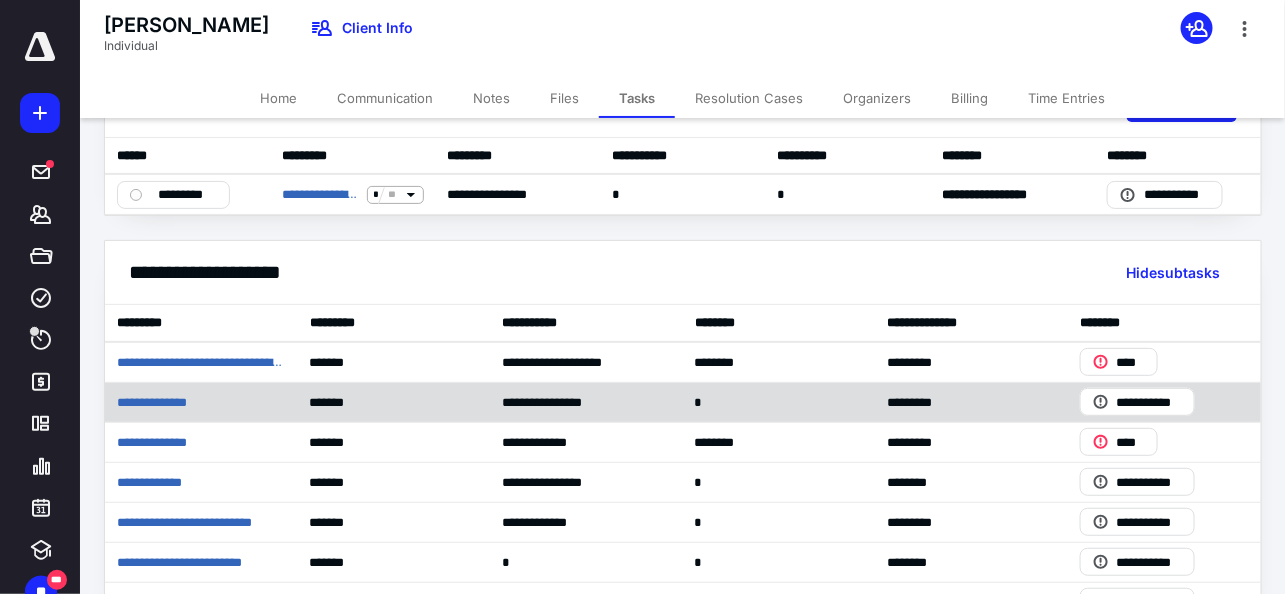 scroll, scrollTop: 0, scrollLeft: 0, axis: both 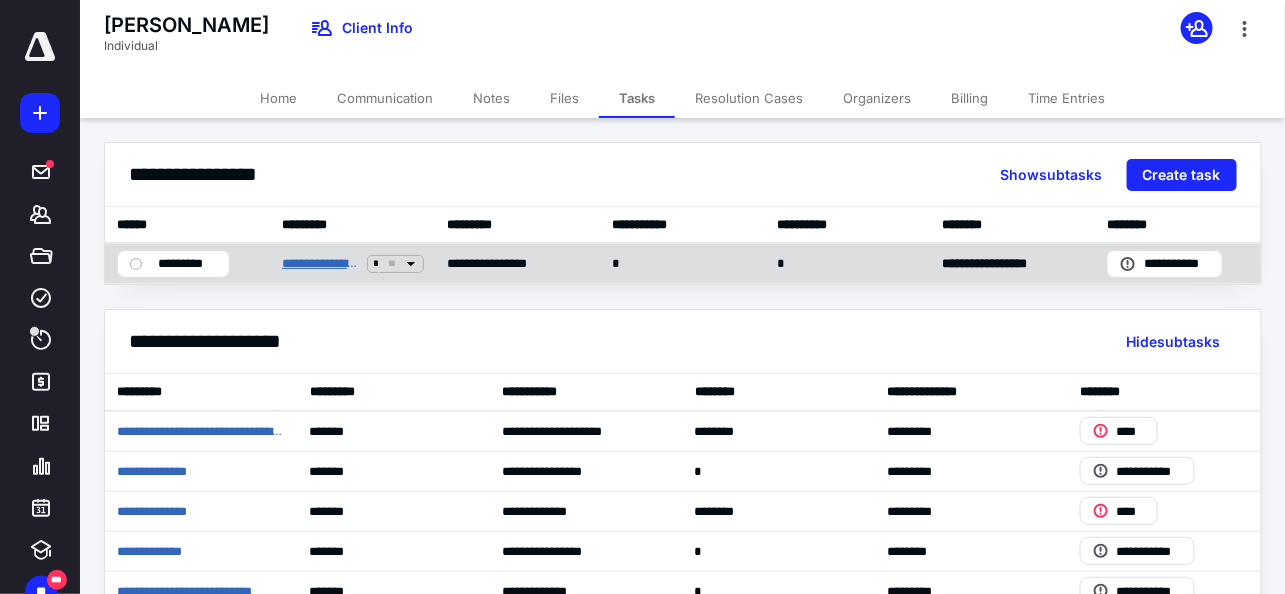 click on "**********" at bounding box center [320, 263] 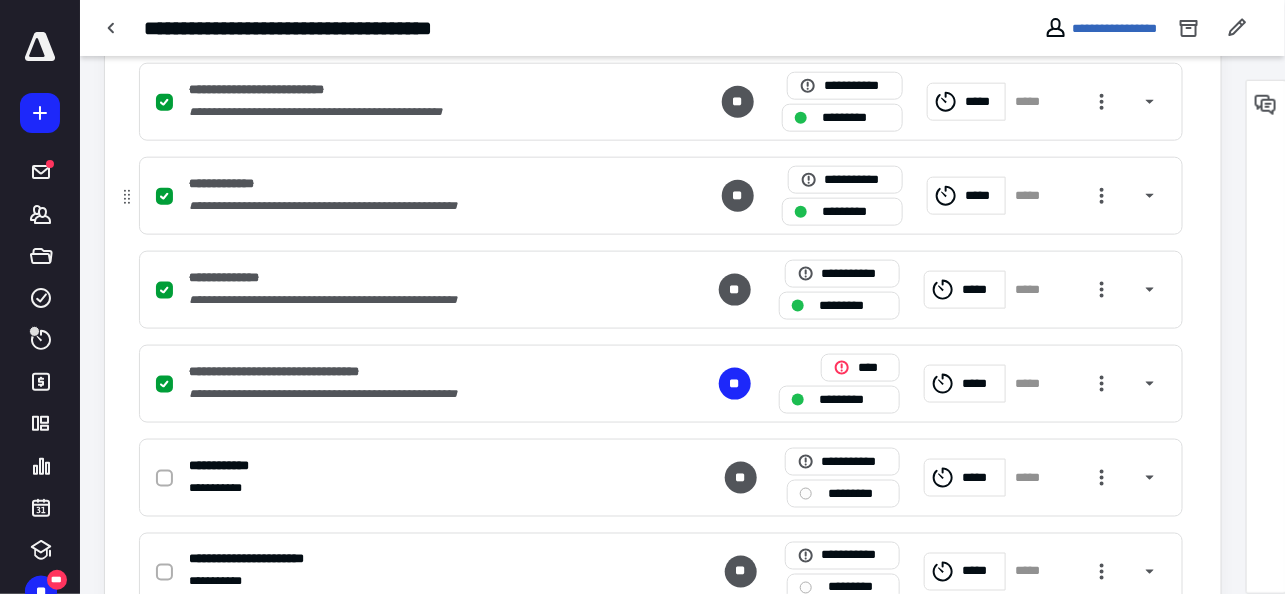 scroll, scrollTop: 750, scrollLeft: 0, axis: vertical 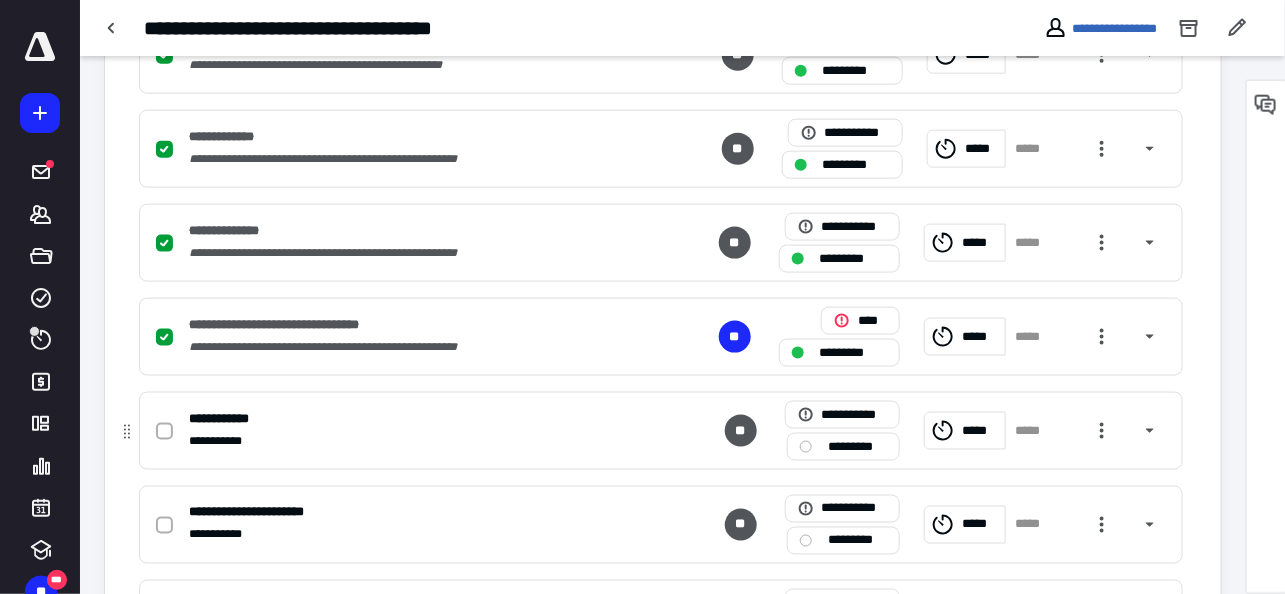 click on "*********" at bounding box center (857, 446) 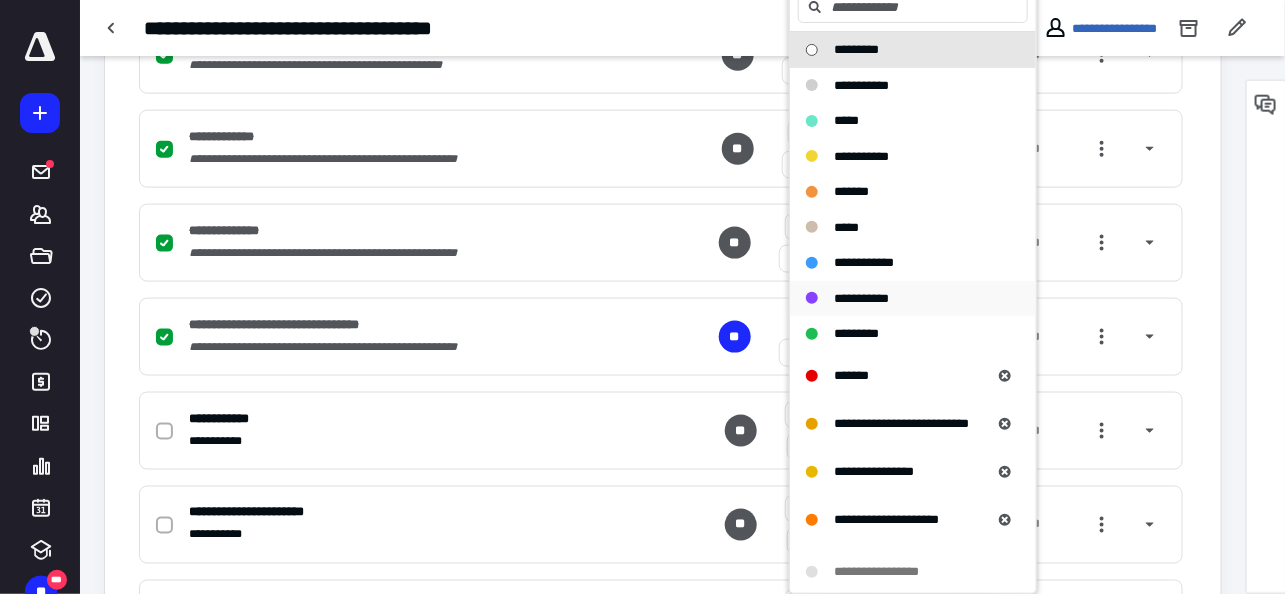 click on "**********" at bounding box center [861, 298] 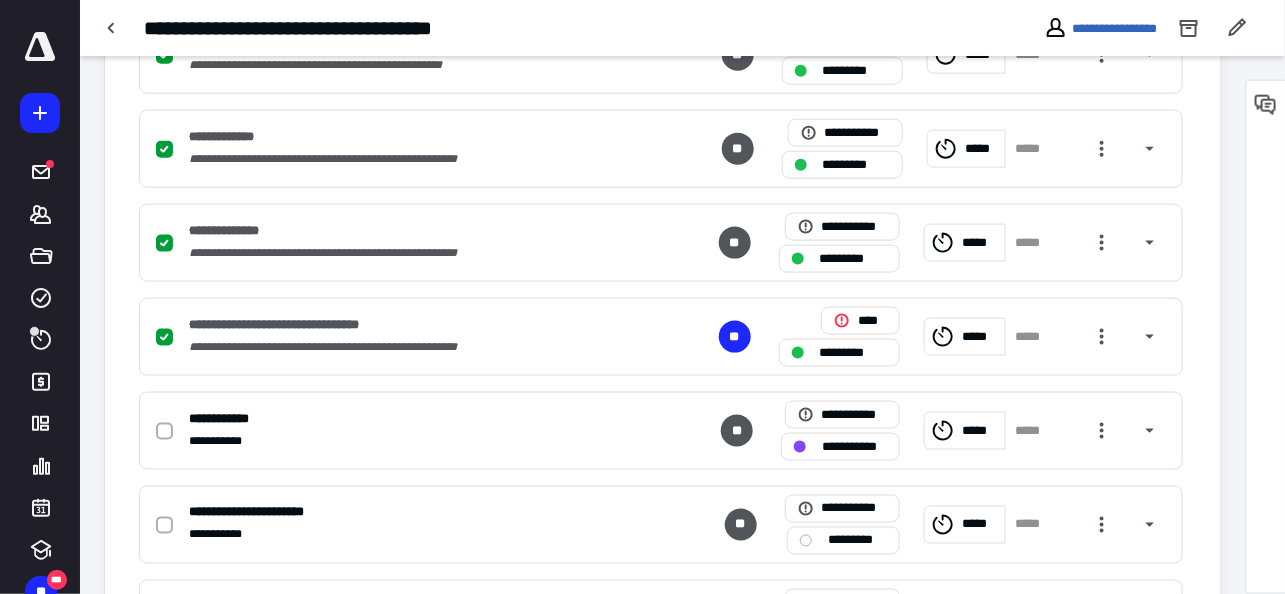click at bounding box center [40, 50] 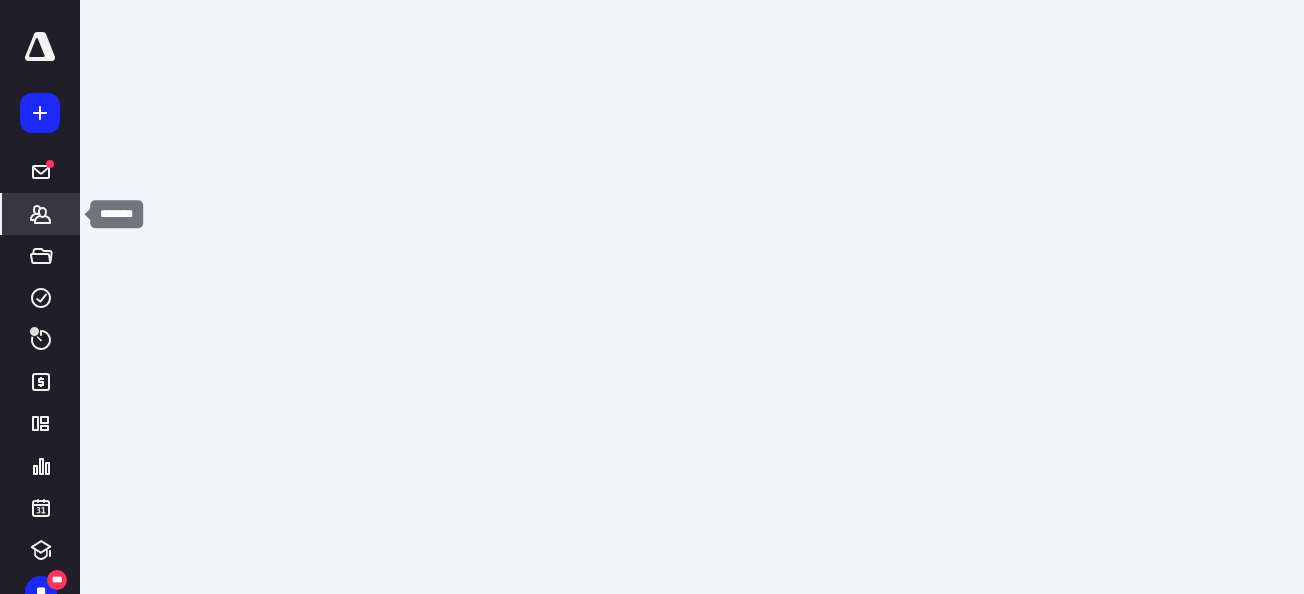 click 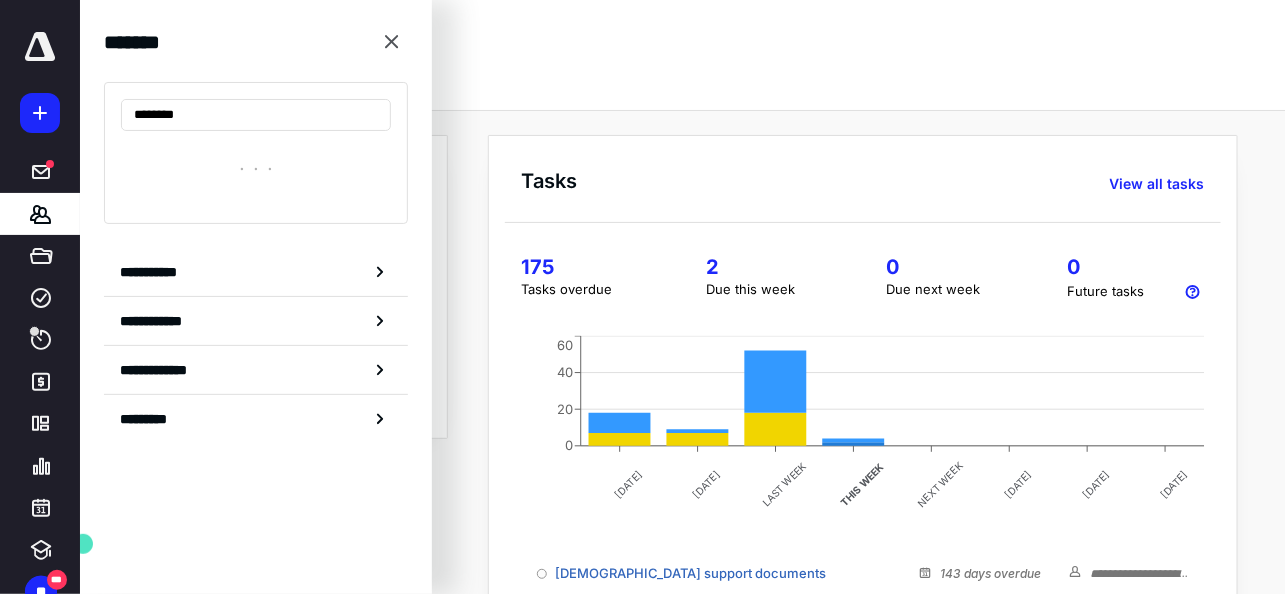 type on "********" 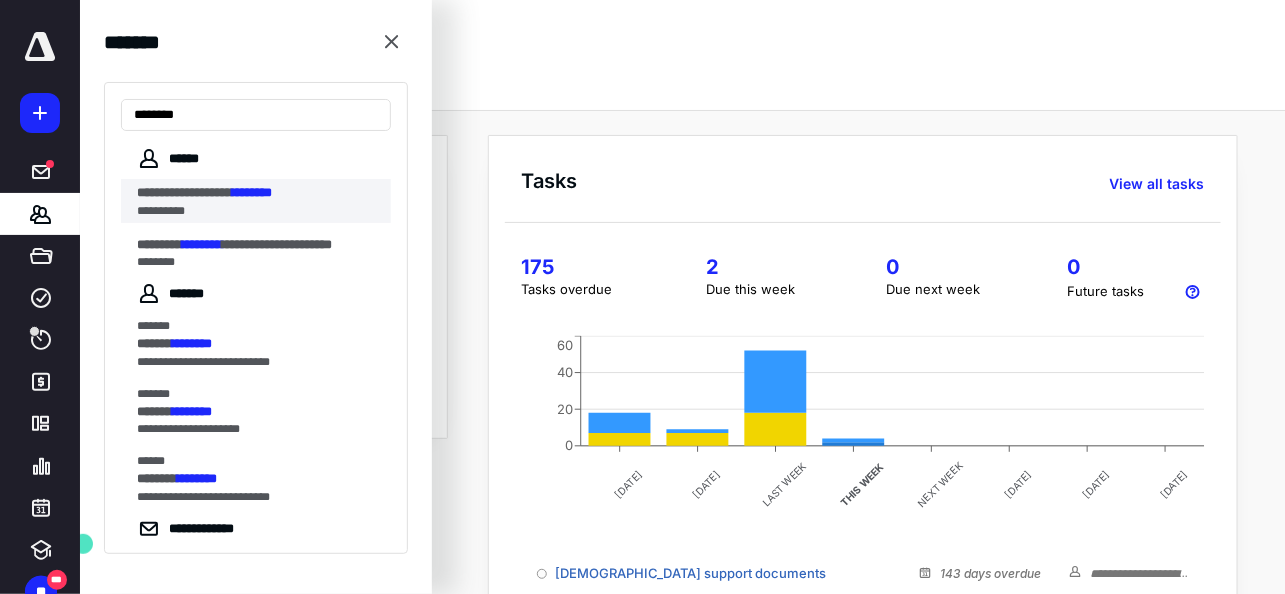 click on "**********" at bounding box center [249, 211] 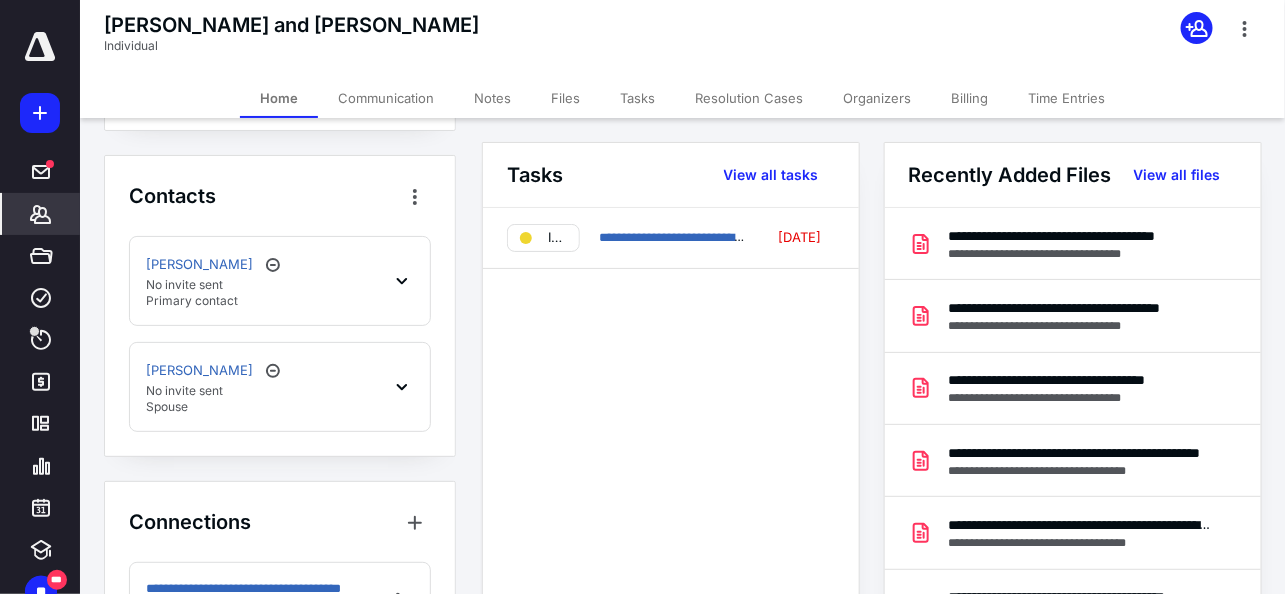 scroll, scrollTop: 183, scrollLeft: 0, axis: vertical 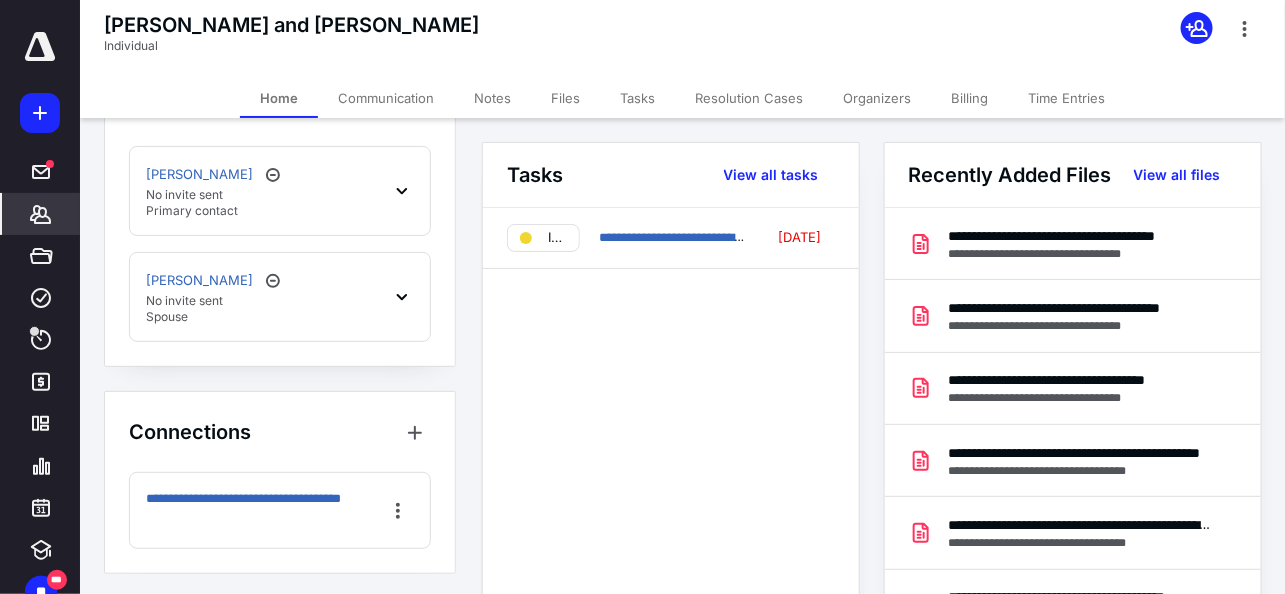 click 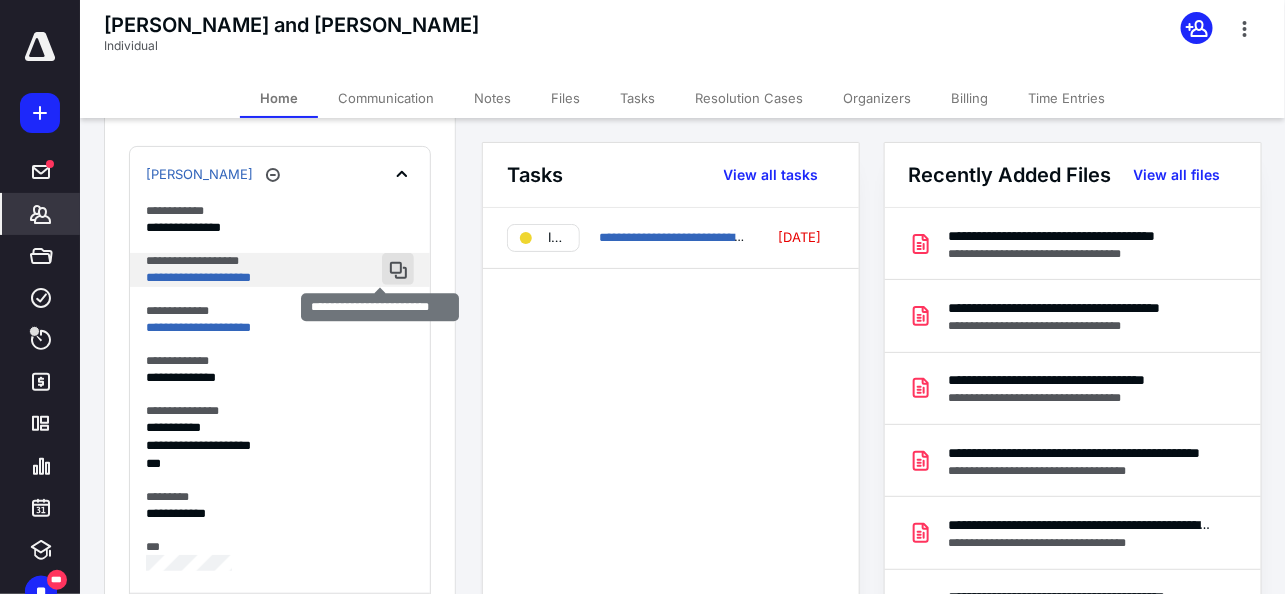 click at bounding box center [398, 269] 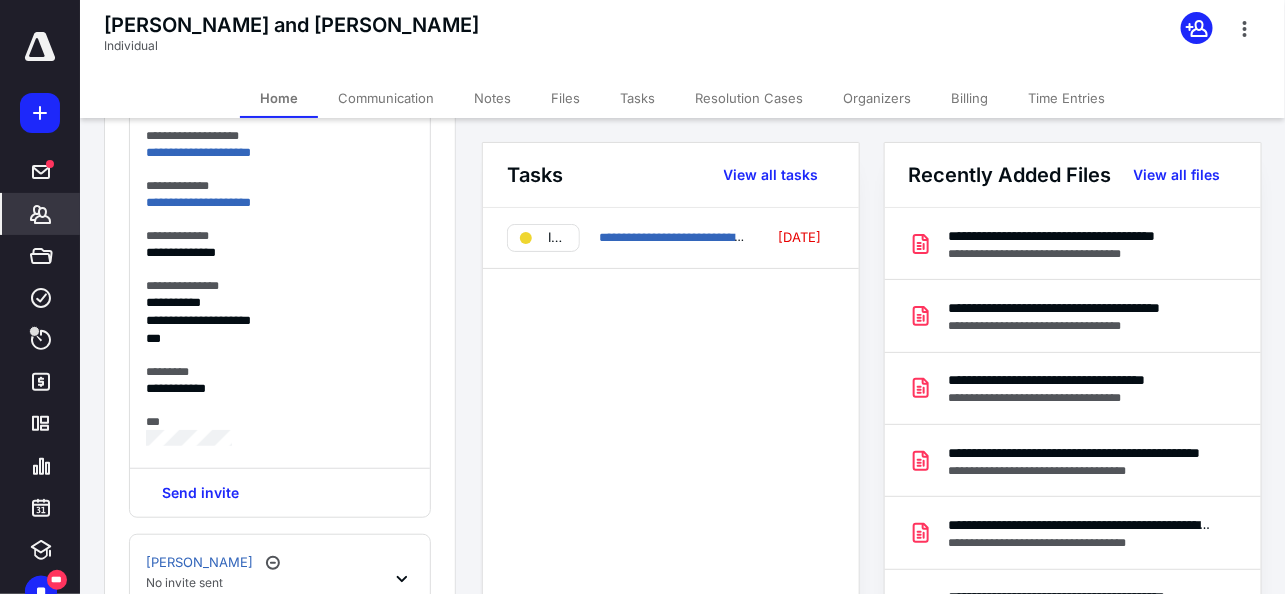 scroll, scrollTop: 433, scrollLeft: 0, axis: vertical 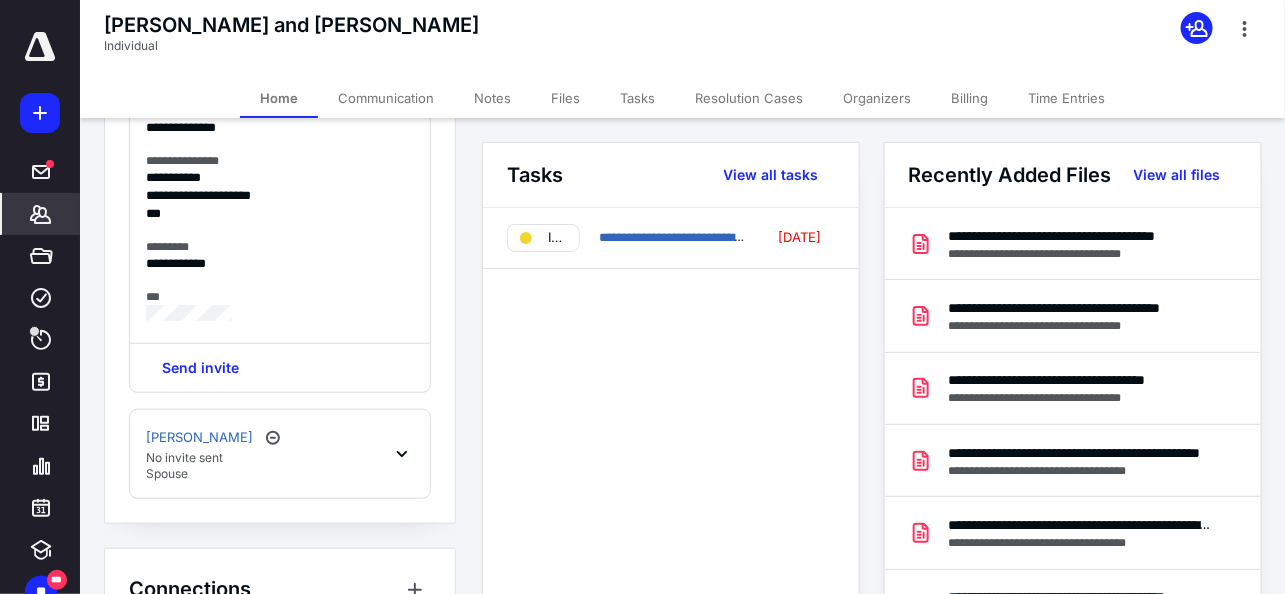click 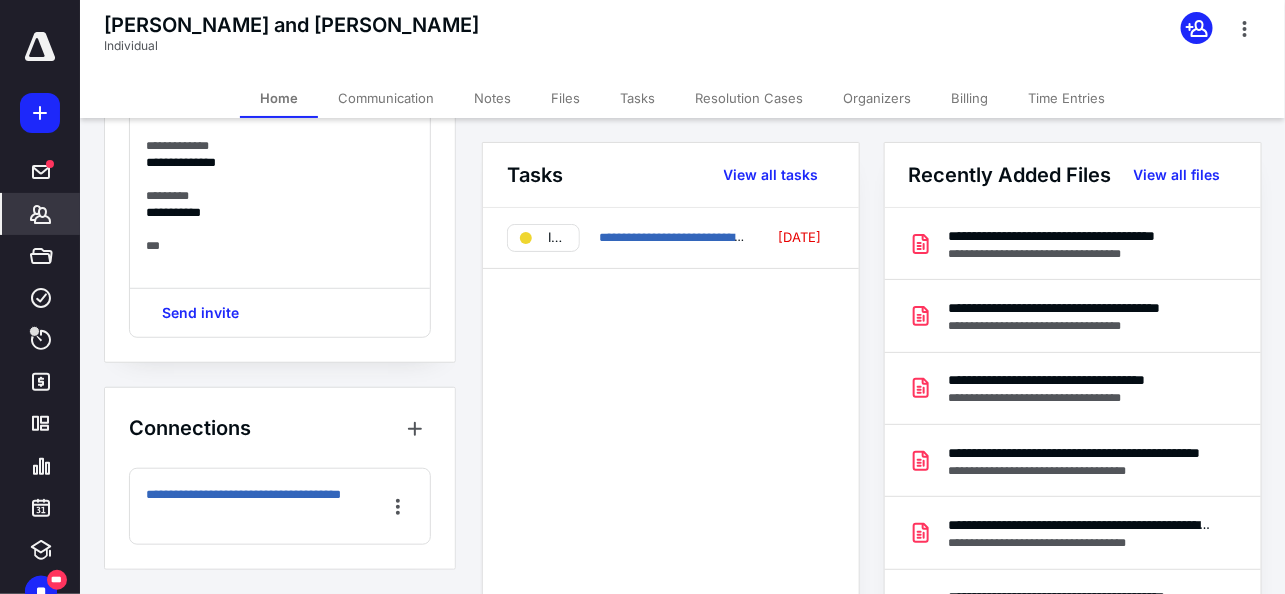 scroll, scrollTop: 399, scrollLeft: 0, axis: vertical 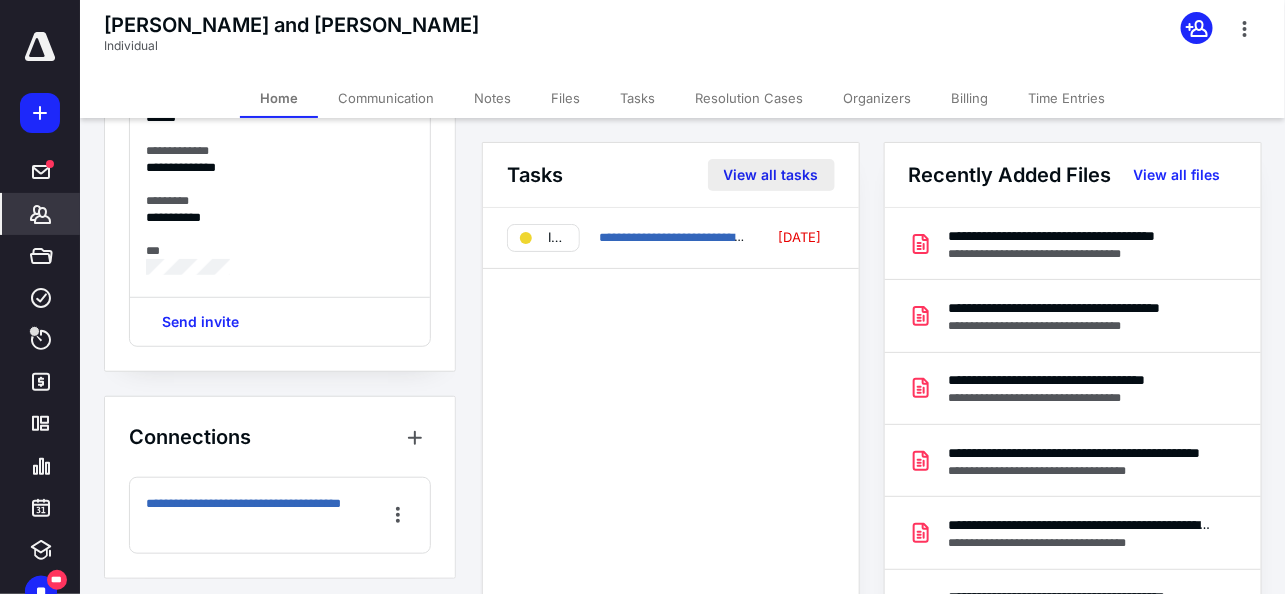click on "View all tasks" at bounding box center [771, 175] 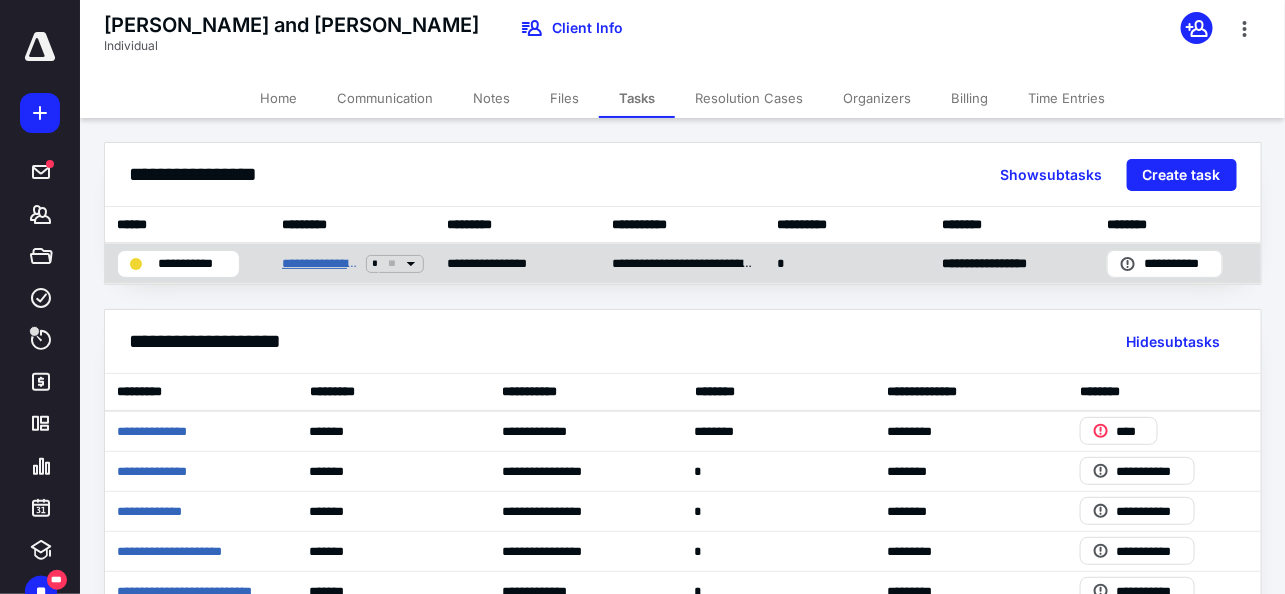 click on "**********" at bounding box center [320, 263] 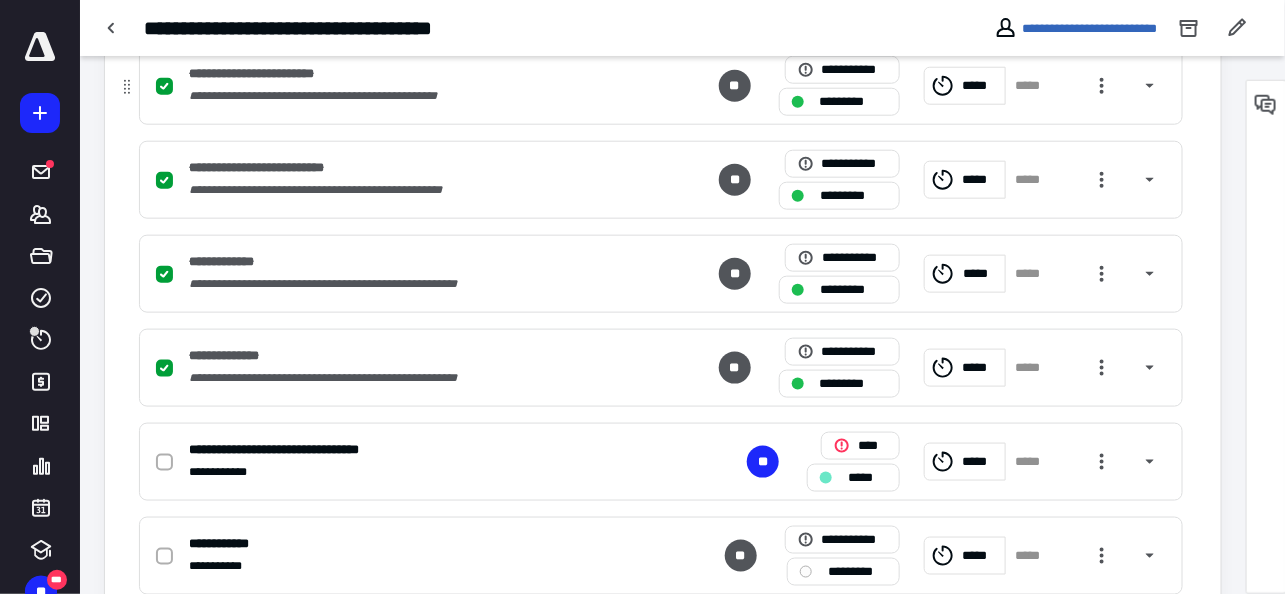 scroll, scrollTop: 750, scrollLeft: 0, axis: vertical 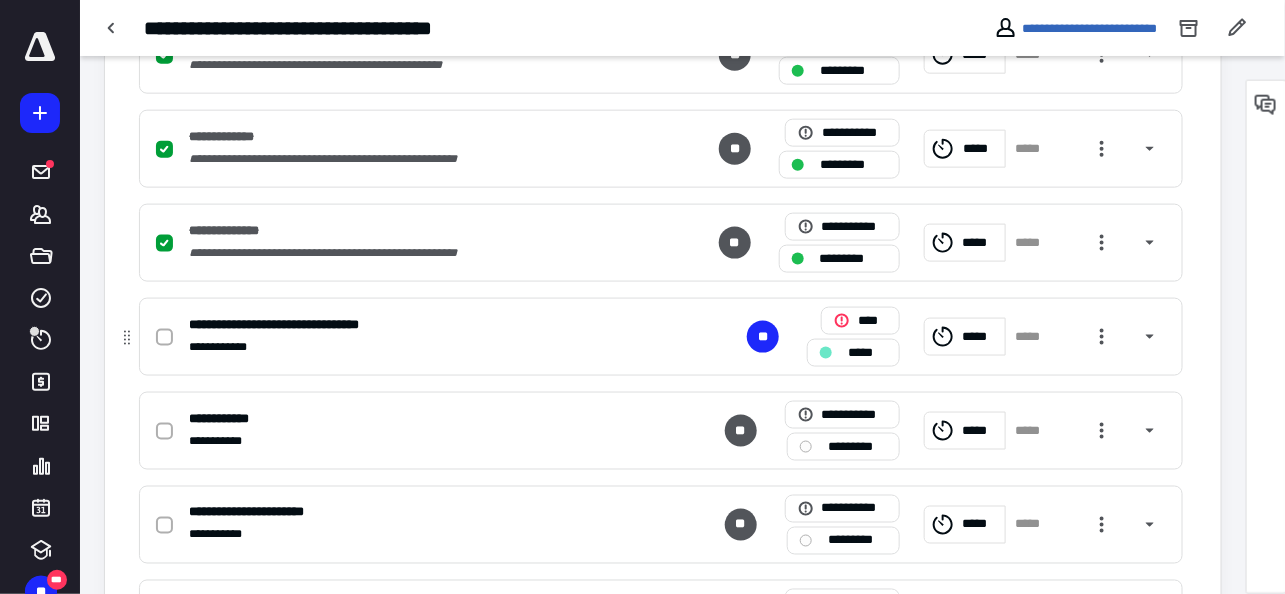 click on "**********" at bounding box center (661, 337) 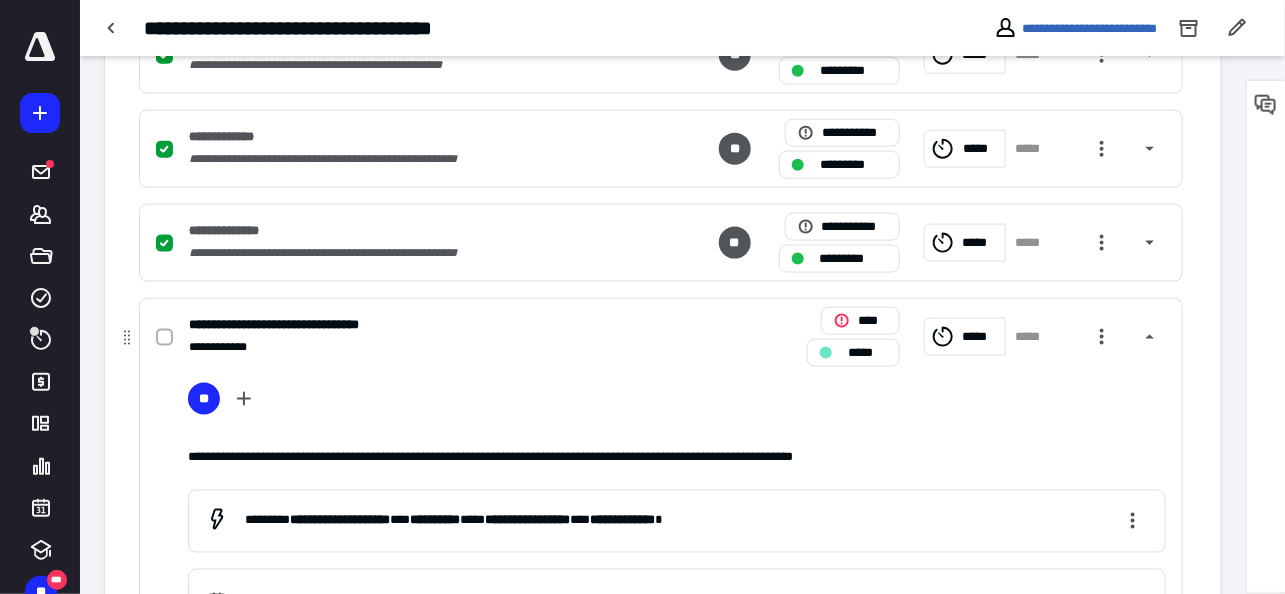 click at bounding box center [164, 338] 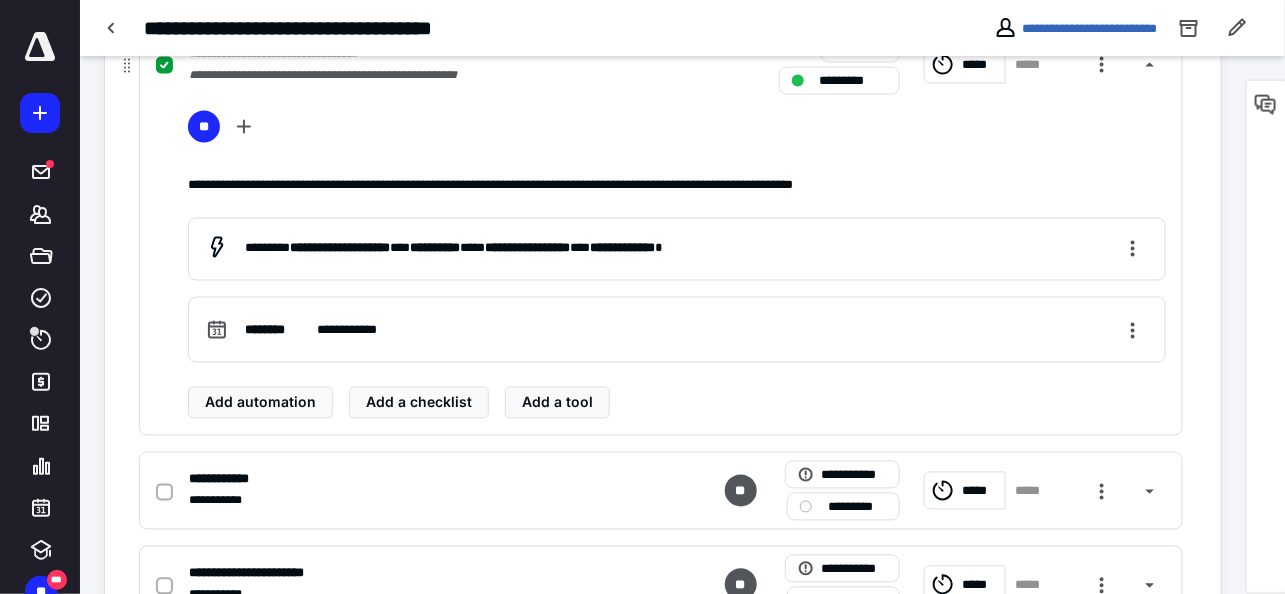 scroll, scrollTop: 1125, scrollLeft: 0, axis: vertical 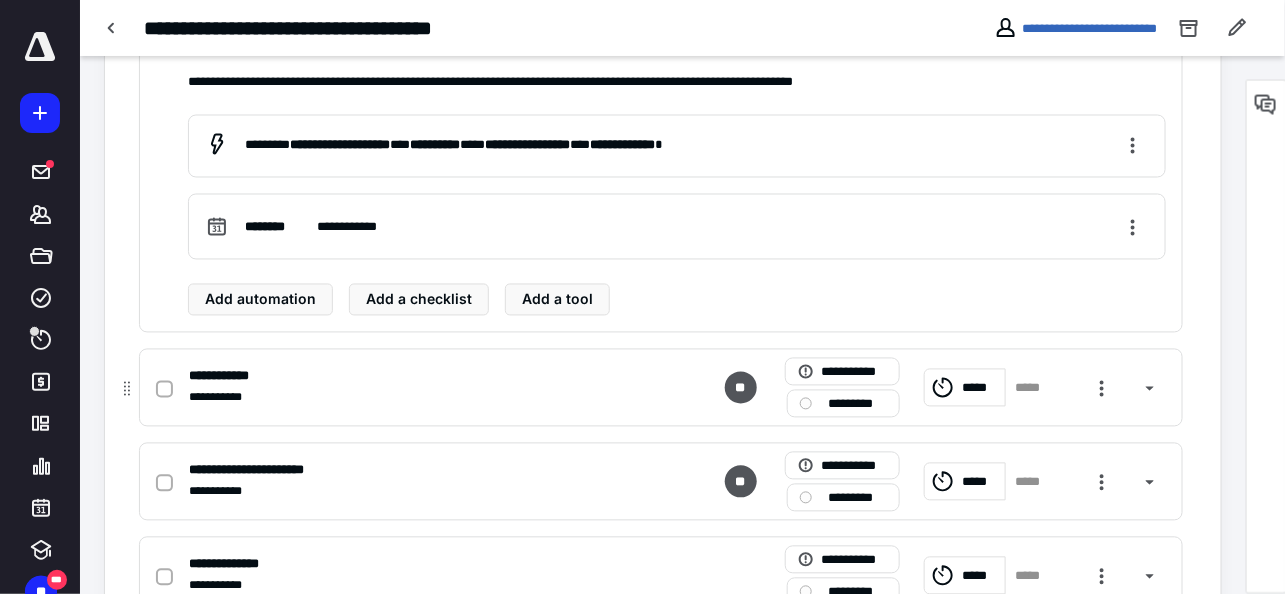 click on "*********" at bounding box center [857, 404] 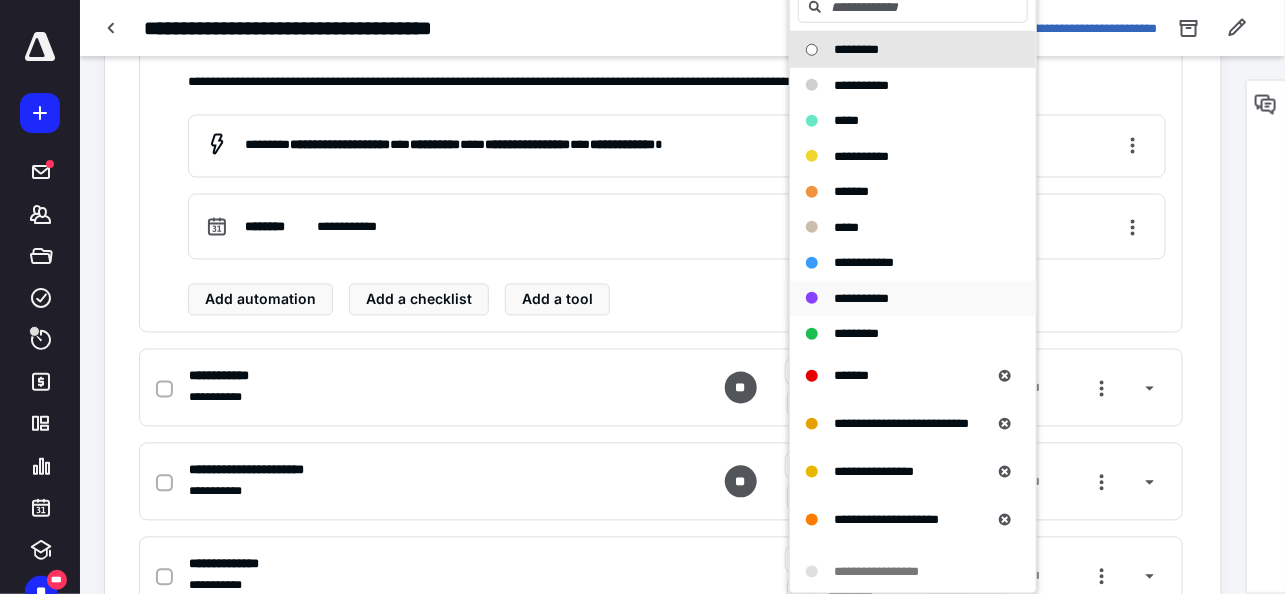 click on "**********" at bounding box center (861, 298) 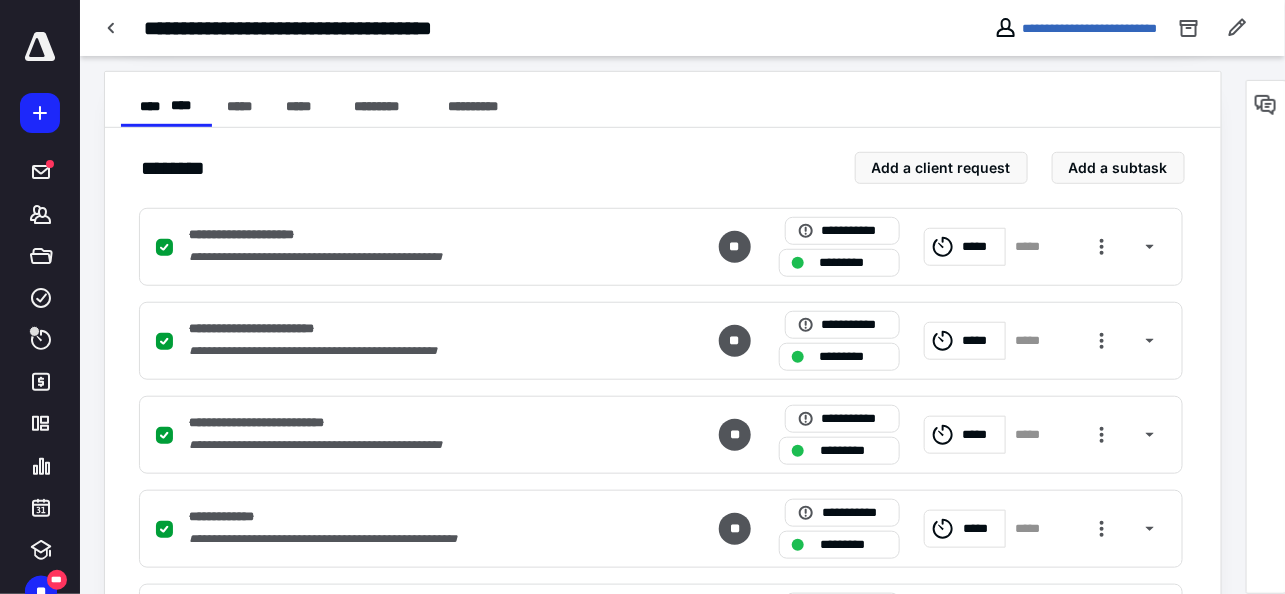 scroll, scrollTop: 286, scrollLeft: 0, axis: vertical 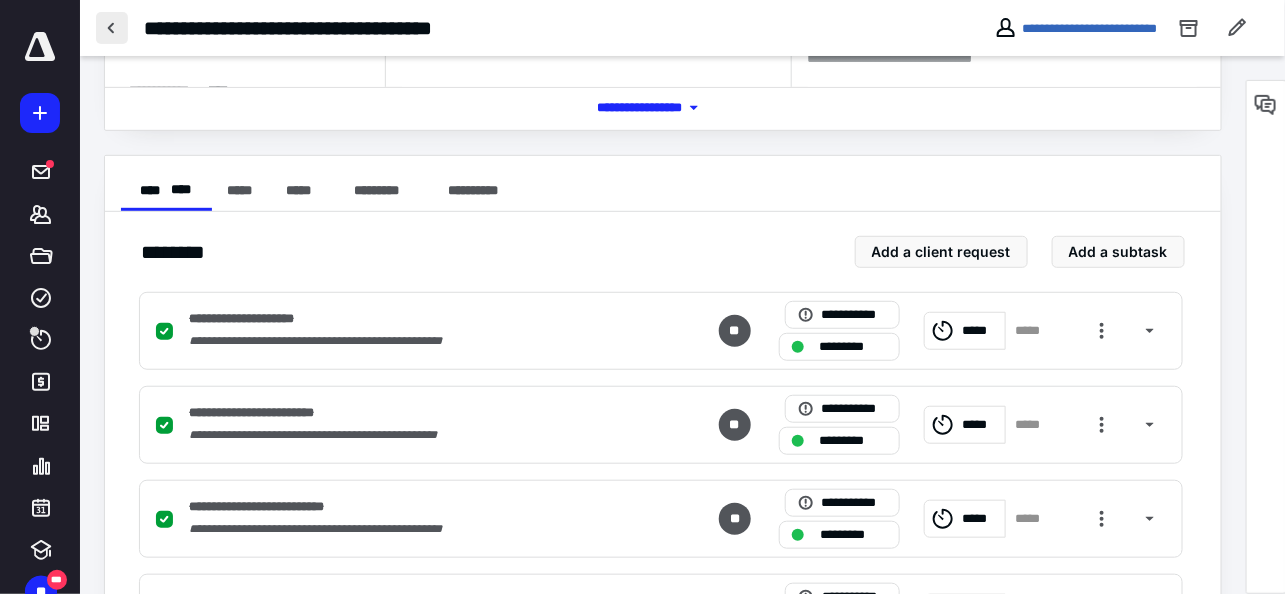click at bounding box center [112, 28] 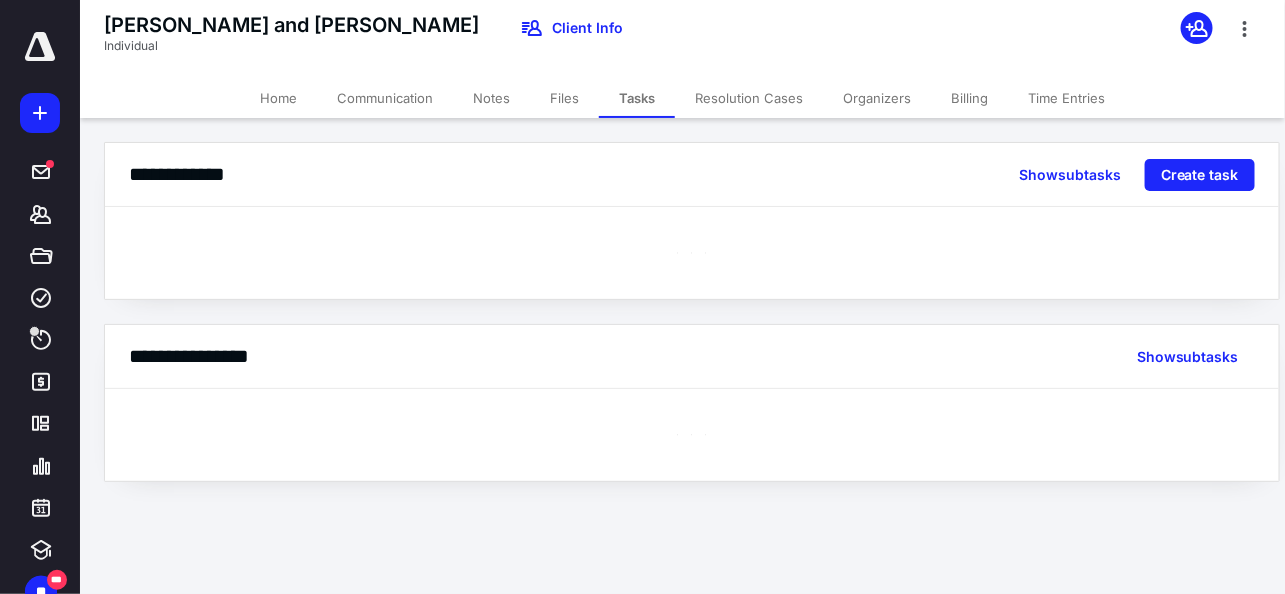 scroll, scrollTop: 0, scrollLeft: 0, axis: both 